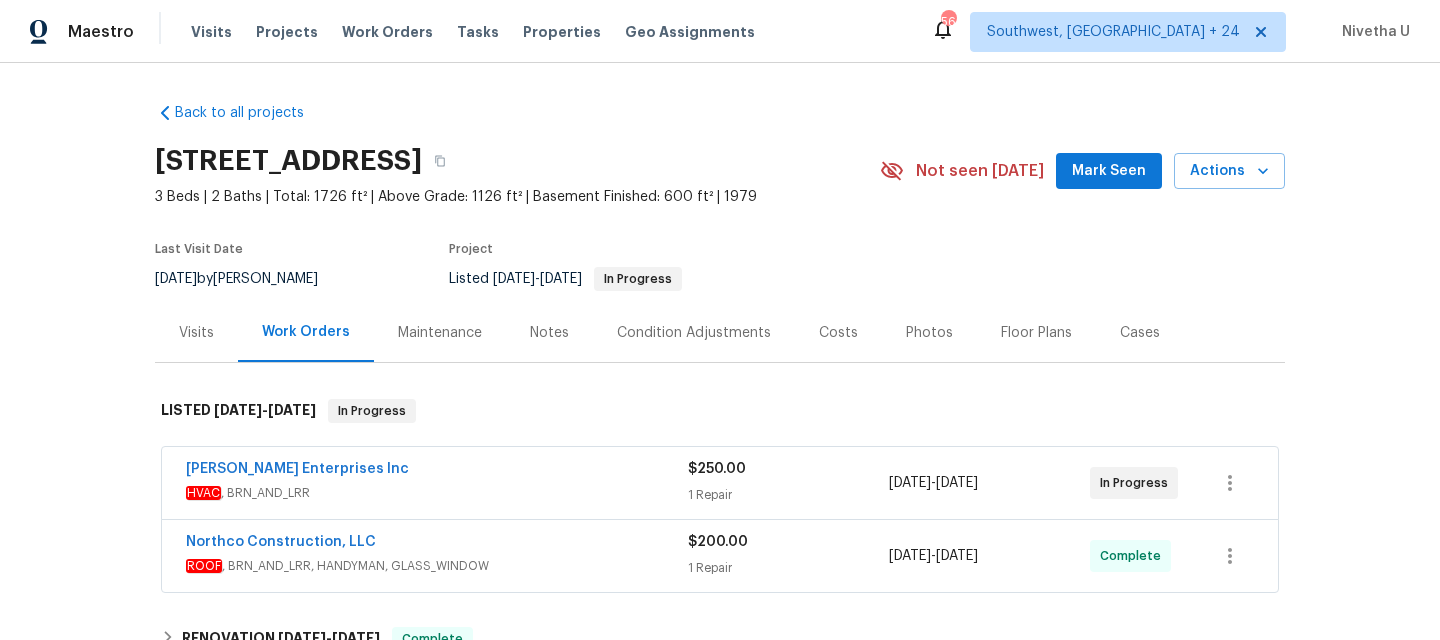 scroll, scrollTop: 0, scrollLeft: 0, axis: both 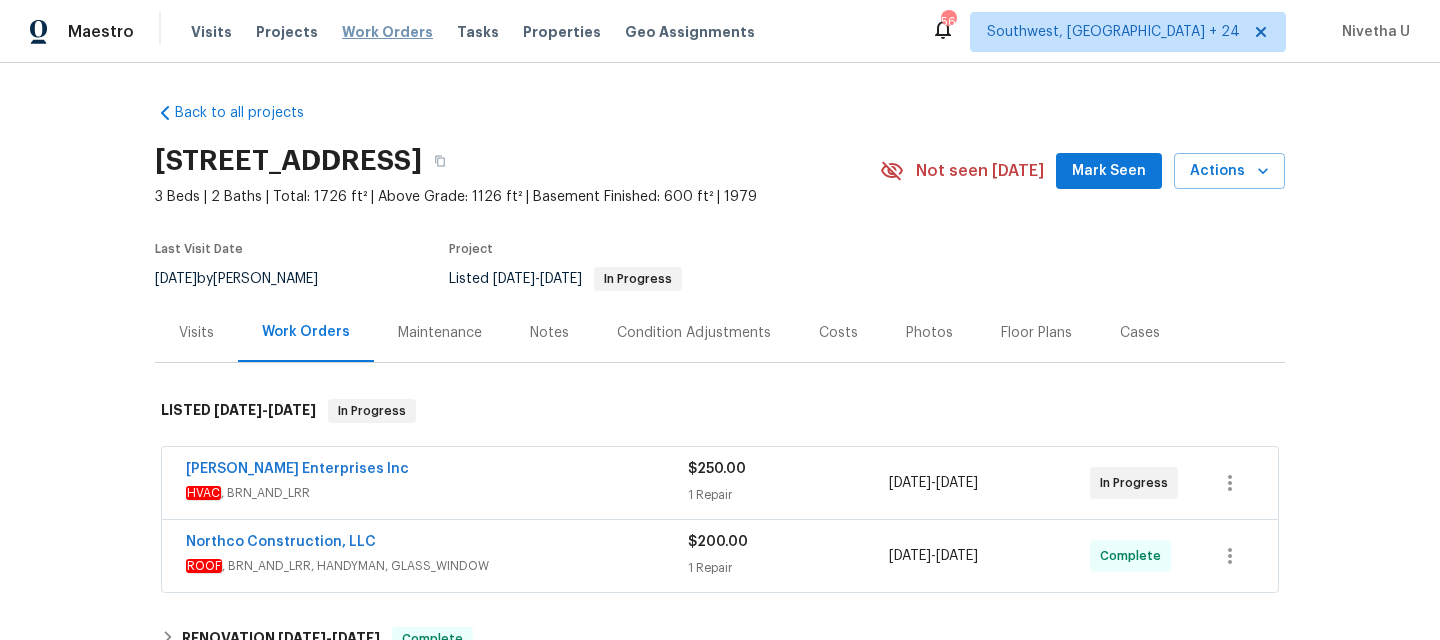 click on "Work Orders" at bounding box center [387, 32] 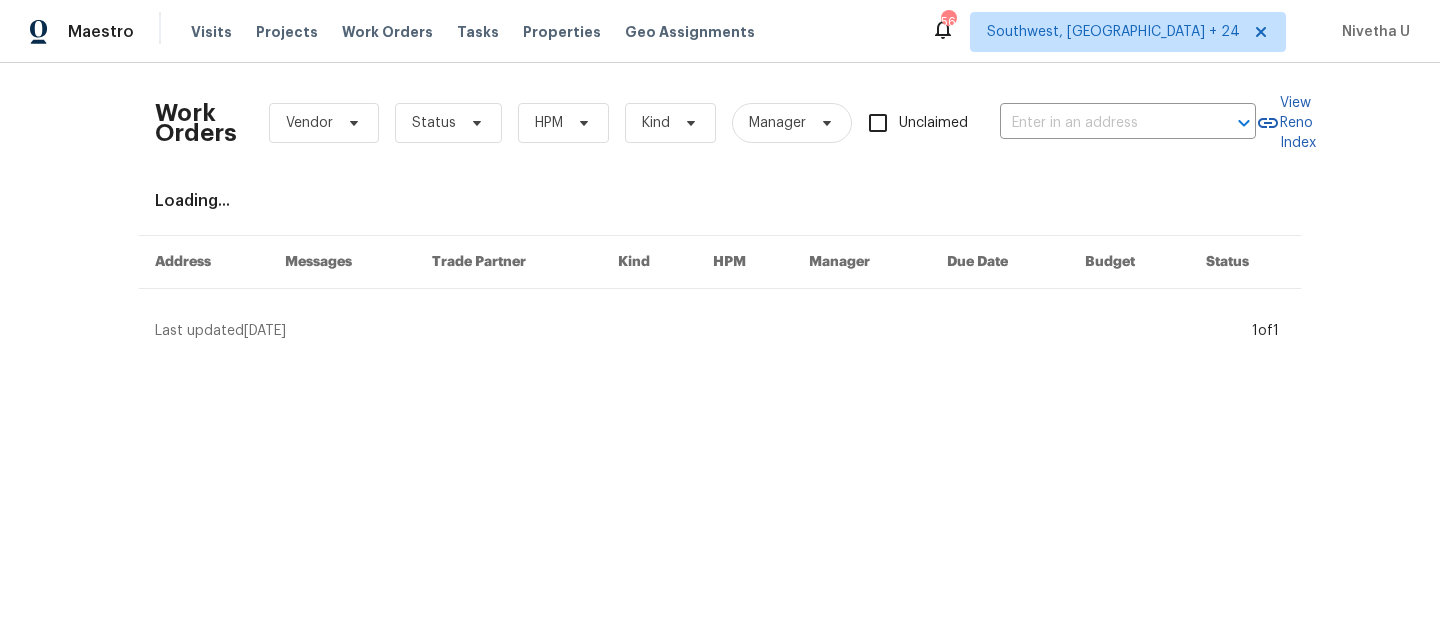 click on "Work Orders Vendor Status HPM Kind Manager Unclaimed ​" at bounding box center (705, 123) 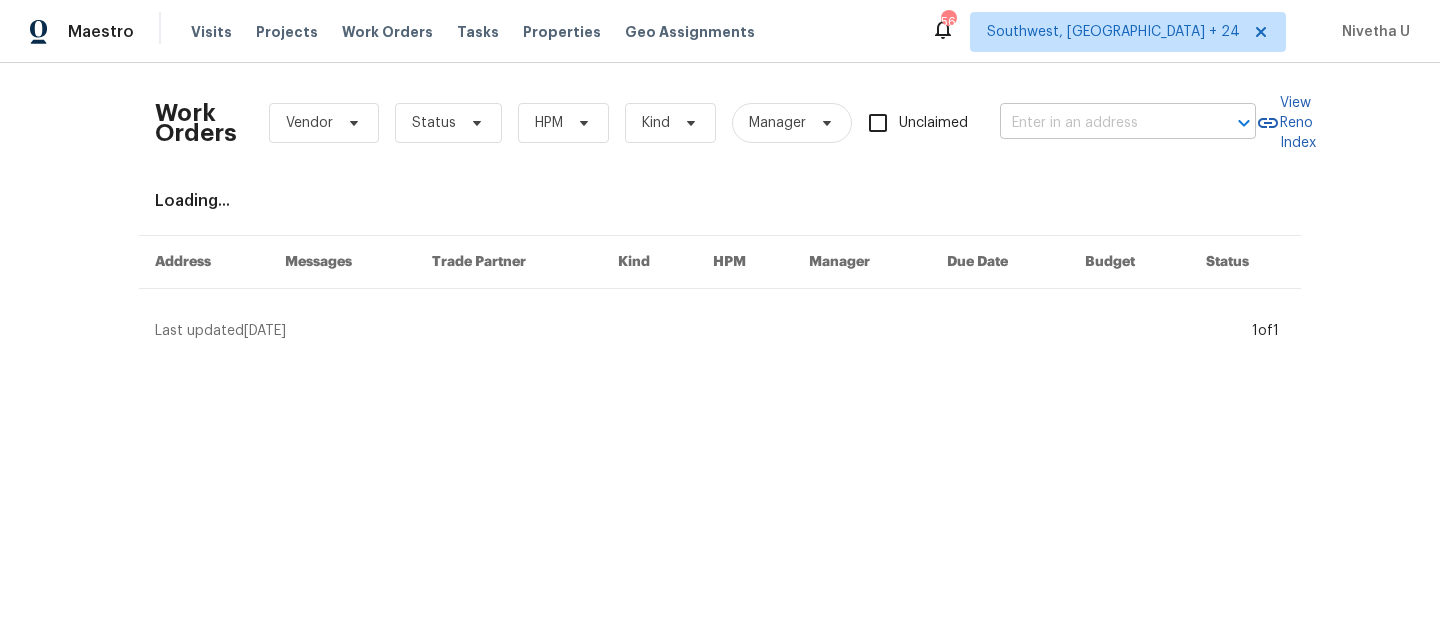 click at bounding box center [1100, 123] 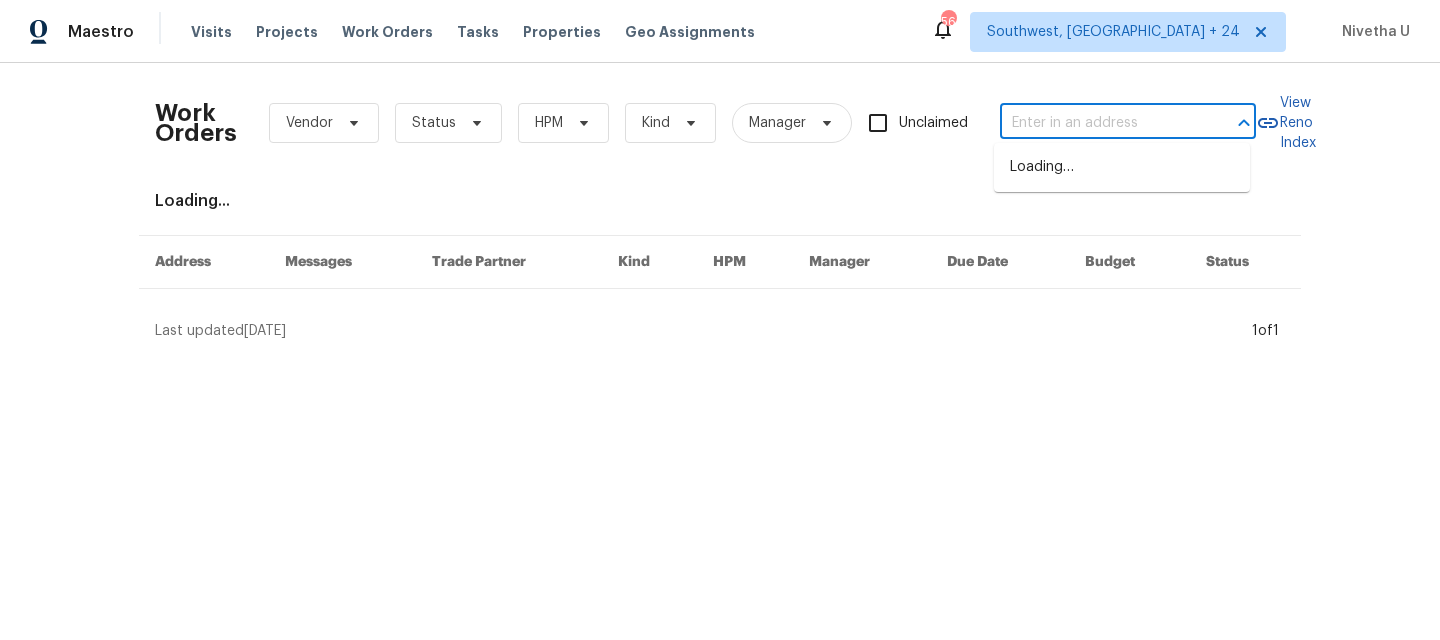 paste on "[STREET_ADDRESS]" 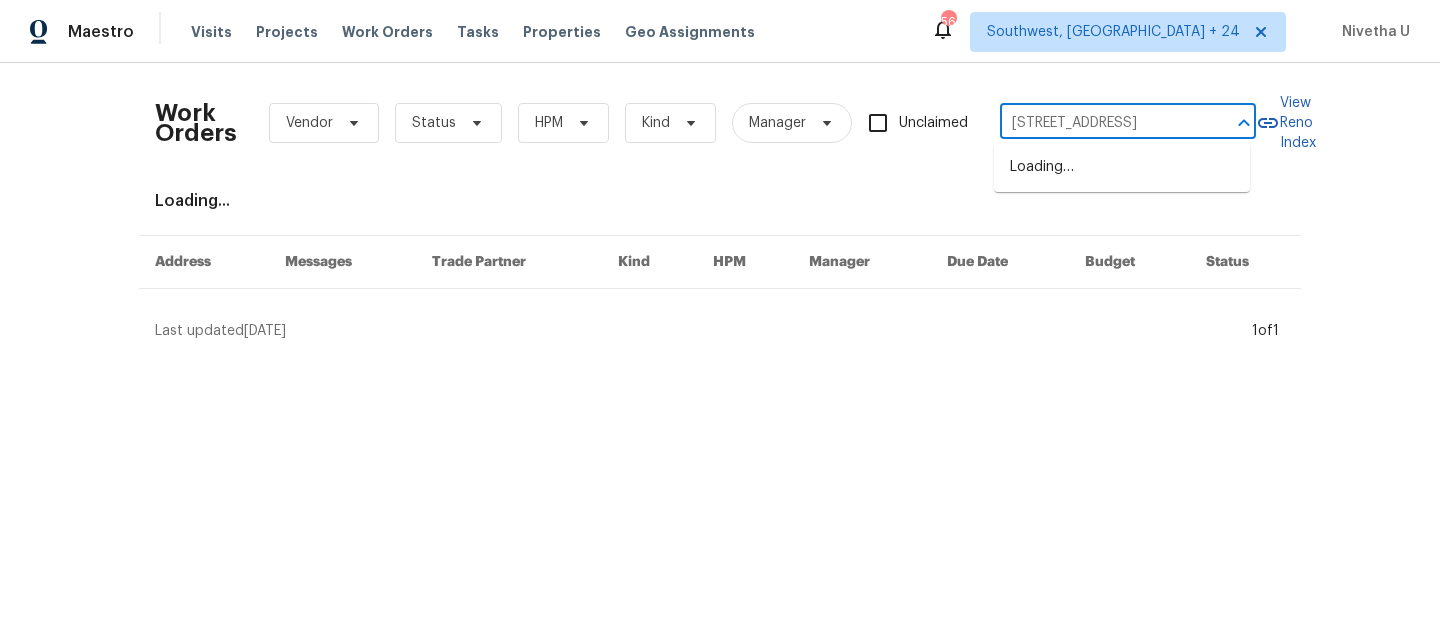 scroll, scrollTop: 0, scrollLeft: 69, axis: horizontal 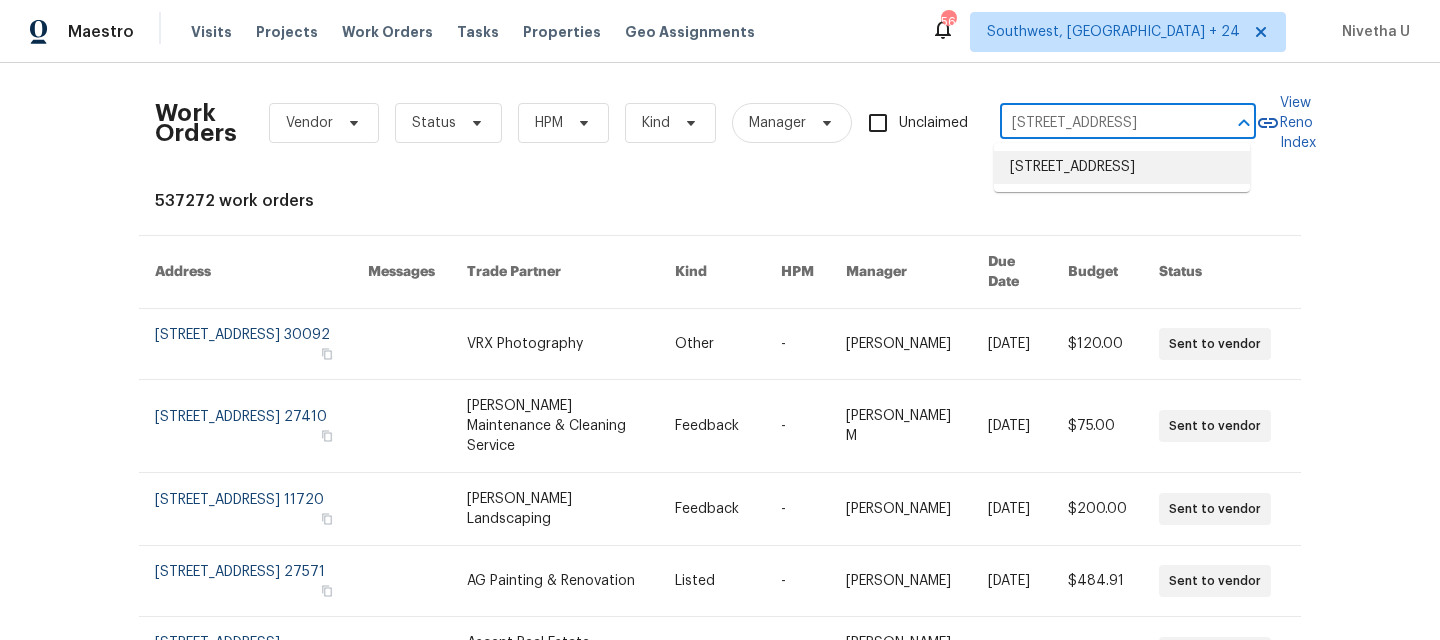 click on "[STREET_ADDRESS]" at bounding box center (1122, 167) 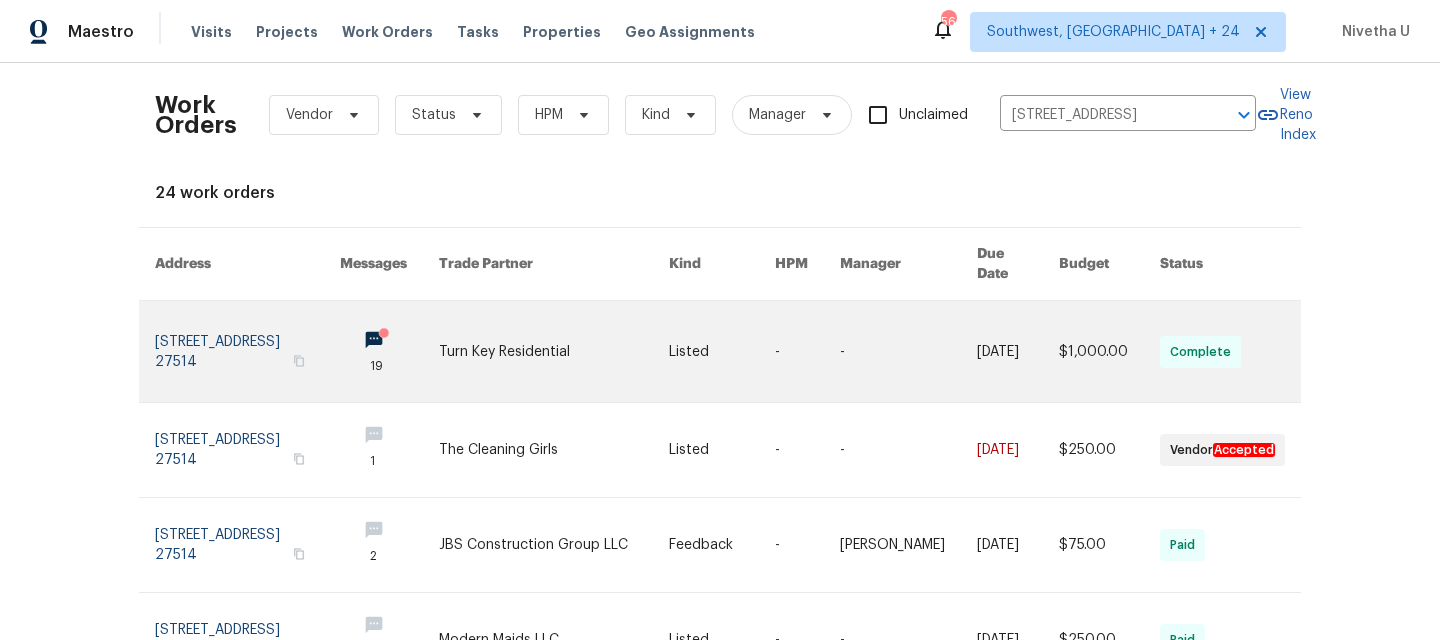 scroll, scrollTop: 0, scrollLeft: 0, axis: both 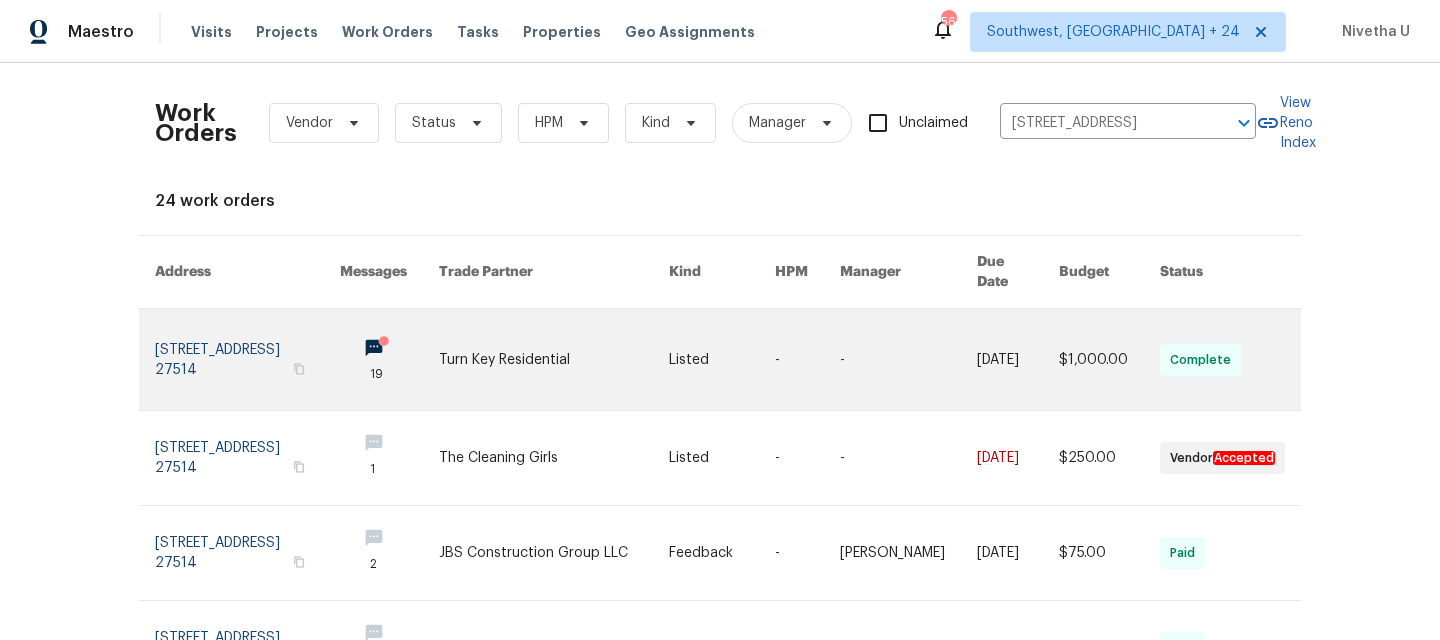 click at bounding box center (247, 359) 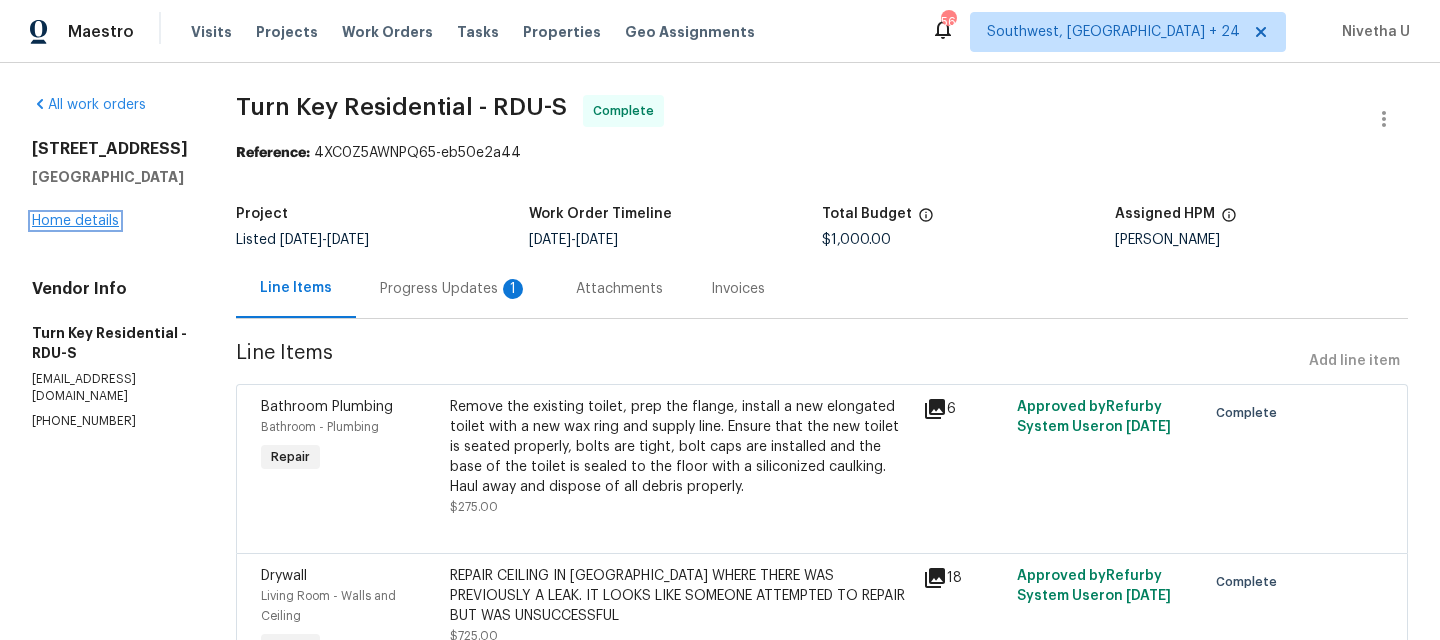 click on "Home details" at bounding box center (75, 221) 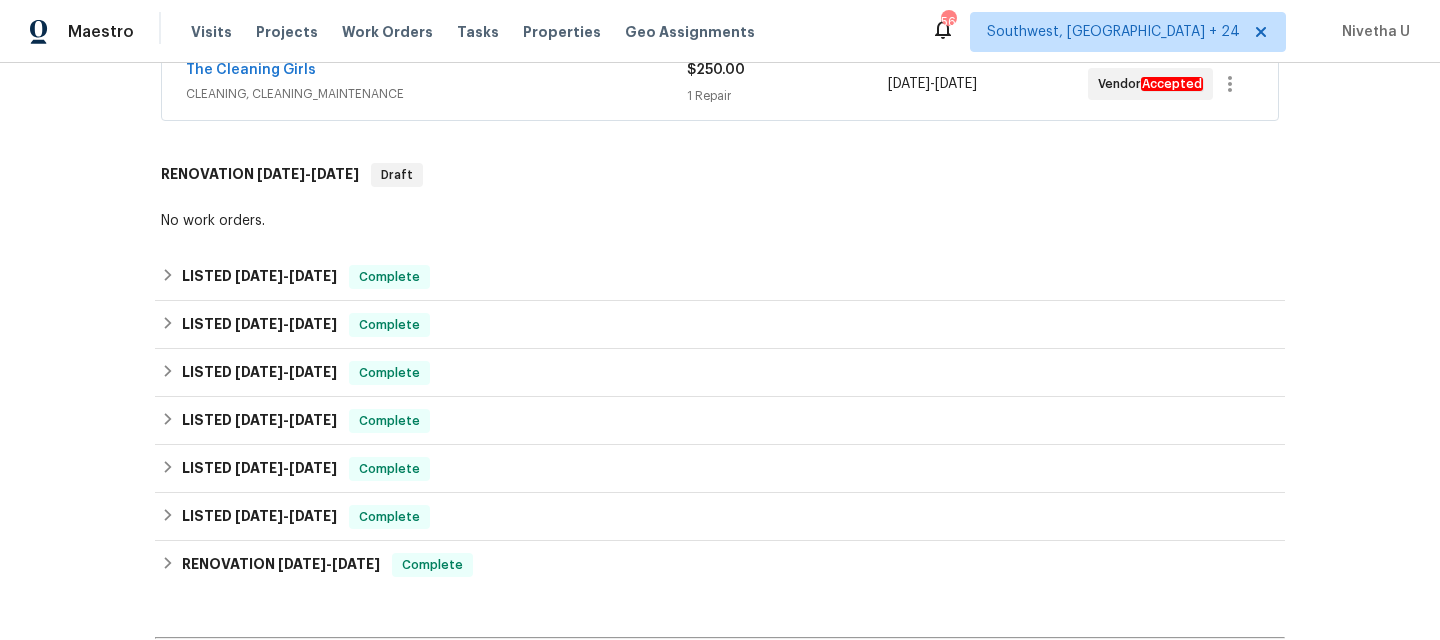 scroll, scrollTop: 423, scrollLeft: 0, axis: vertical 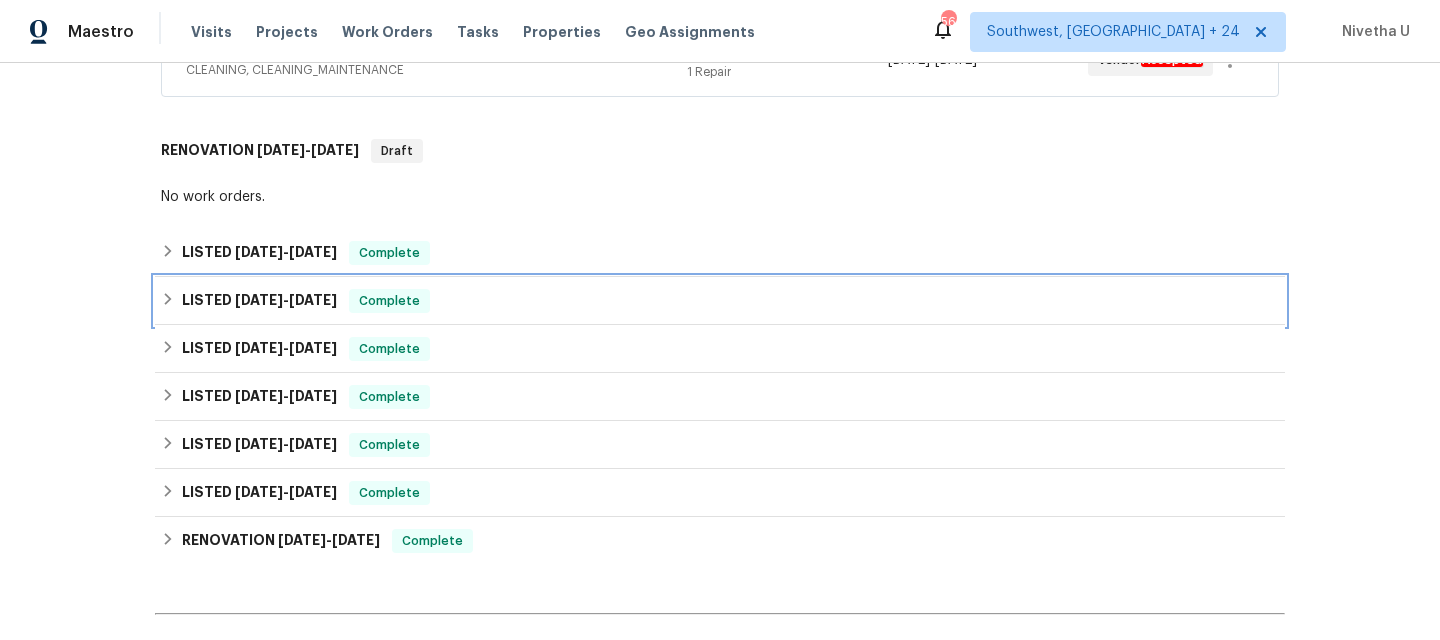 click on "LISTED   [DATE]  -  [DATE] Complete" at bounding box center (720, 301) 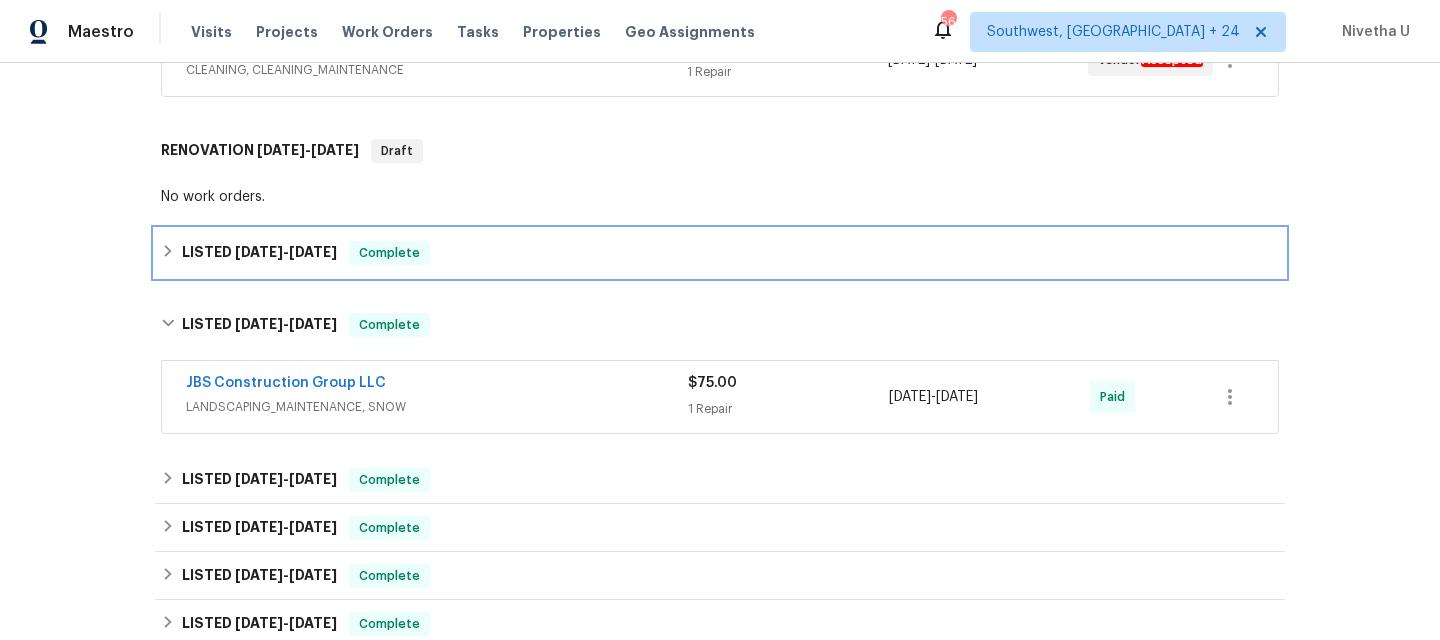 click on "LISTED   [DATE]  -  [DATE] Complete" at bounding box center [720, 253] 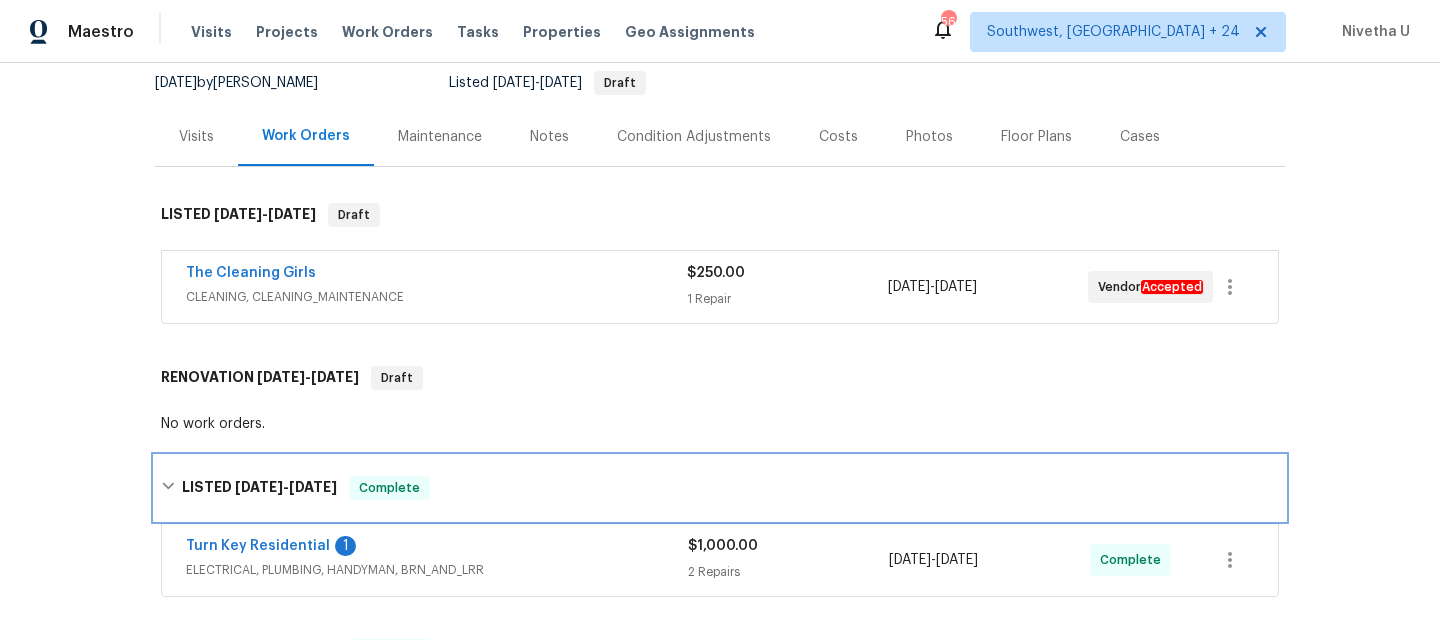 scroll, scrollTop: 192, scrollLeft: 0, axis: vertical 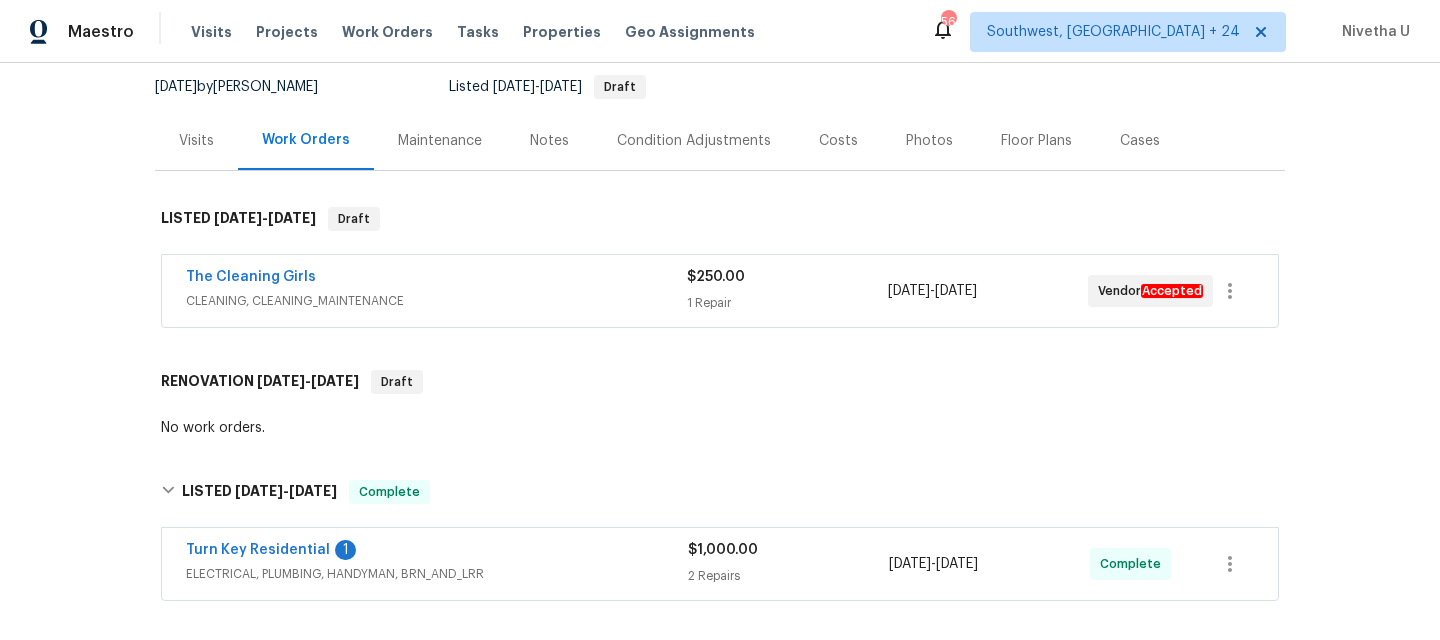 click on "CLEANING, CLEANING_MAINTENANCE" at bounding box center (436, 301) 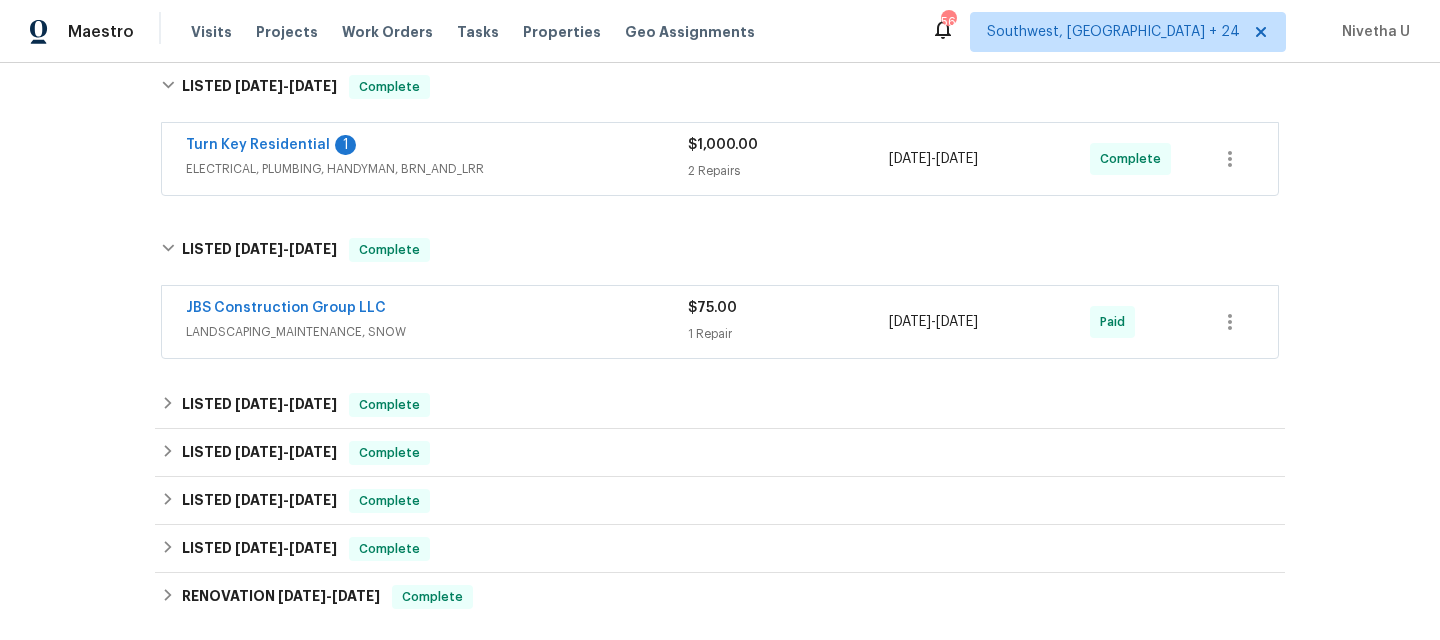 scroll, scrollTop: 1212, scrollLeft: 0, axis: vertical 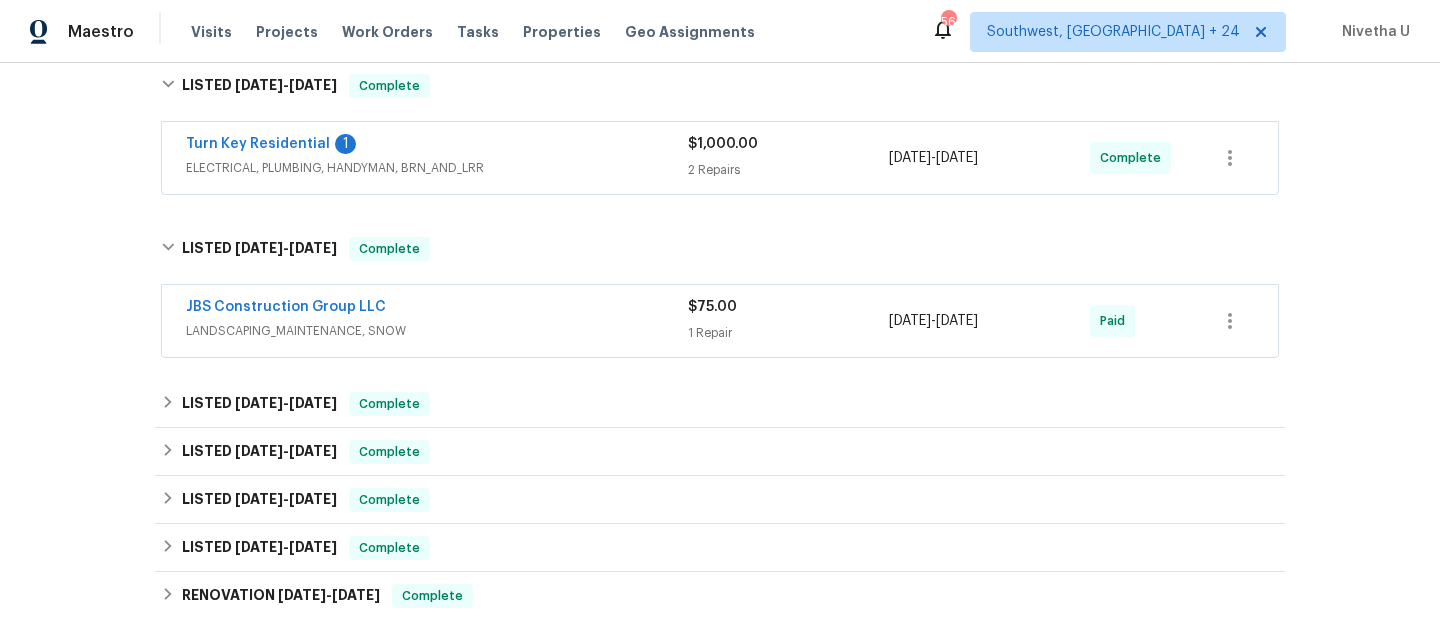 click on "Turn Key Residential 1 ELECTRICAL, PLUMBING, HANDYMAN, BRN_AND_LRR" at bounding box center (437, 158) 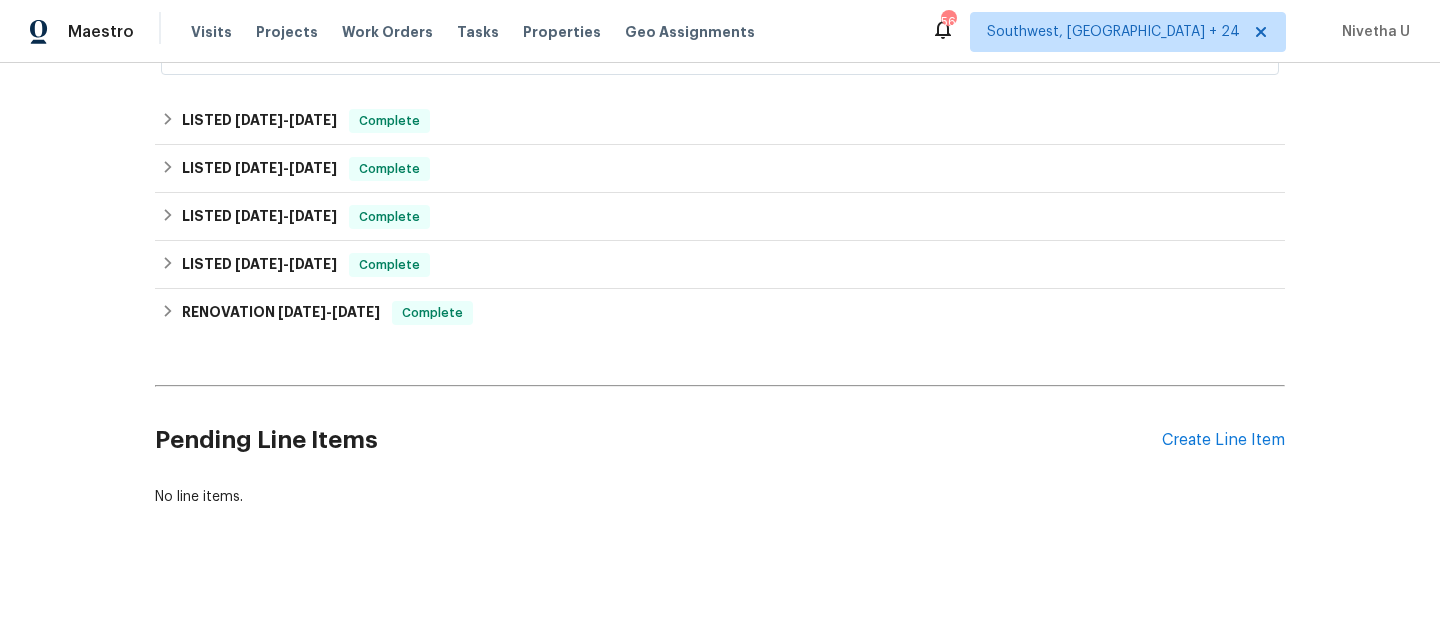 scroll, scrollTop: 1789, scrollLeft: 0, axis: vertical 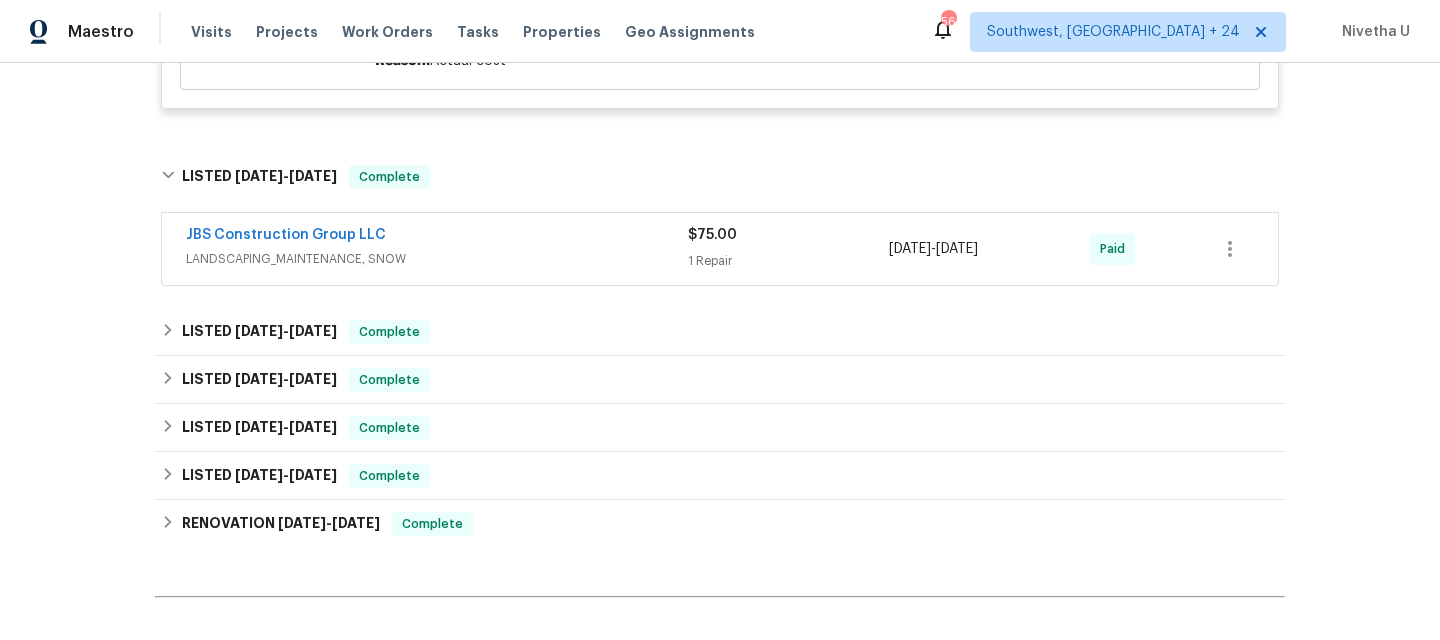 click on "JBS Construction Group LLC" at bounding box center (437, 237) 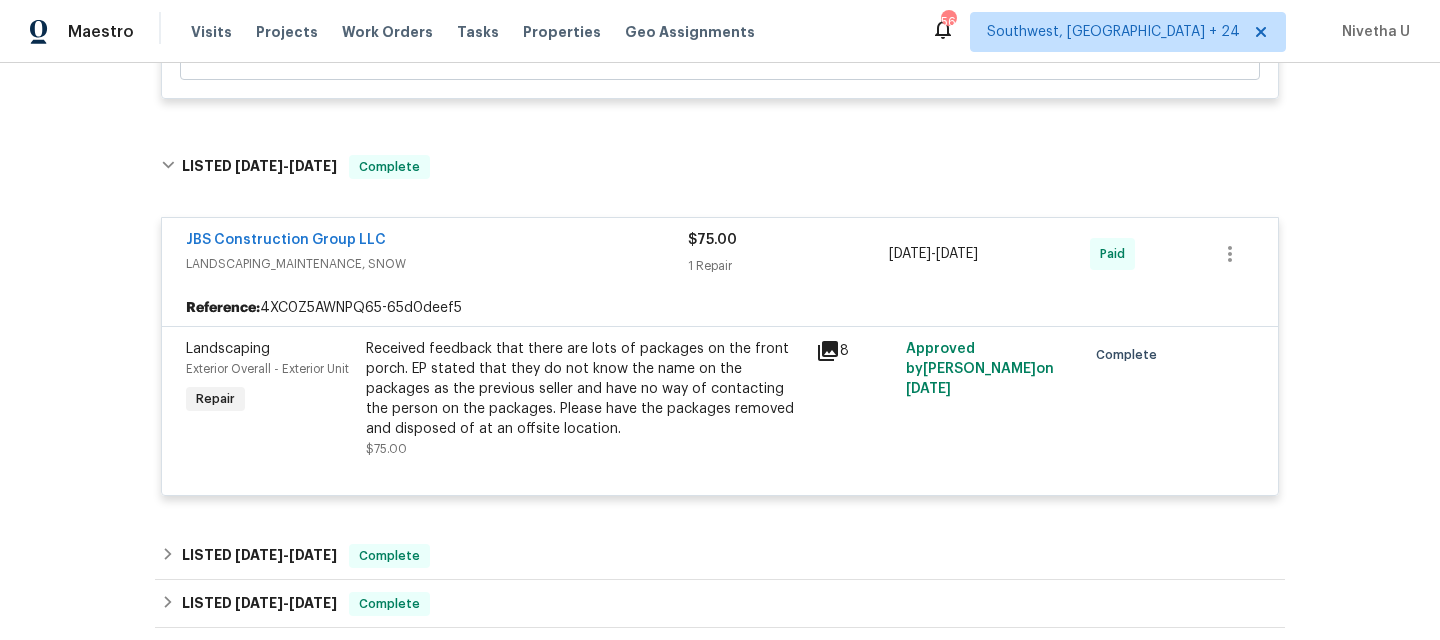 scroll, scrollTop: 1759, scrollLeft: 0, axis: vertical 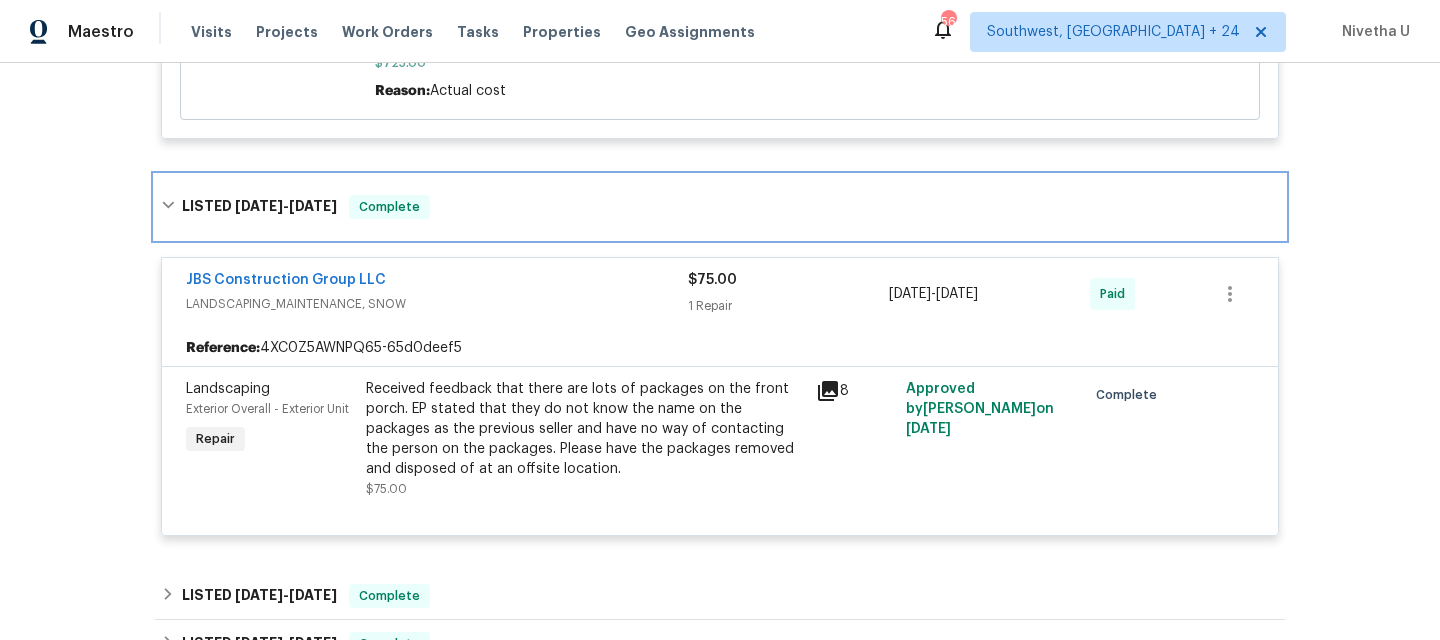 click on "LISTED   [DATE]  -  [DATE] Complete" at bounding box center [720, 207] 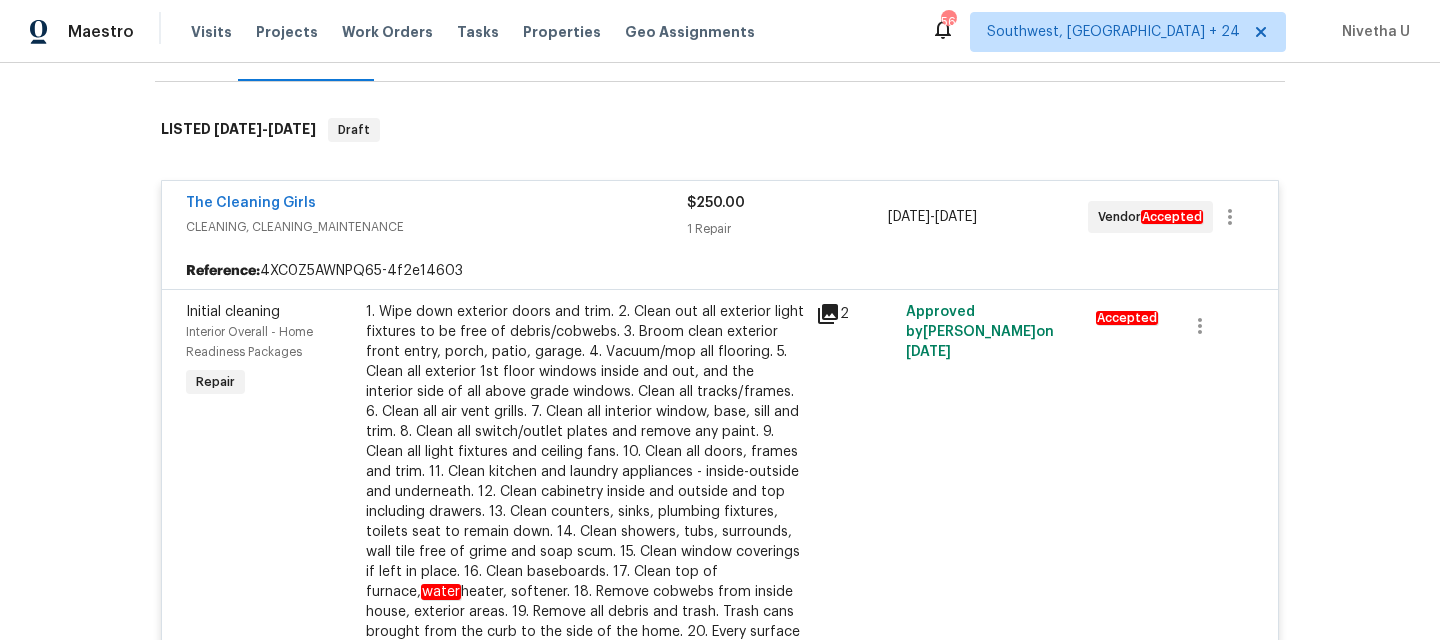 scroll, scrollTop: 256, scrollLeft: 0, axis: vertical 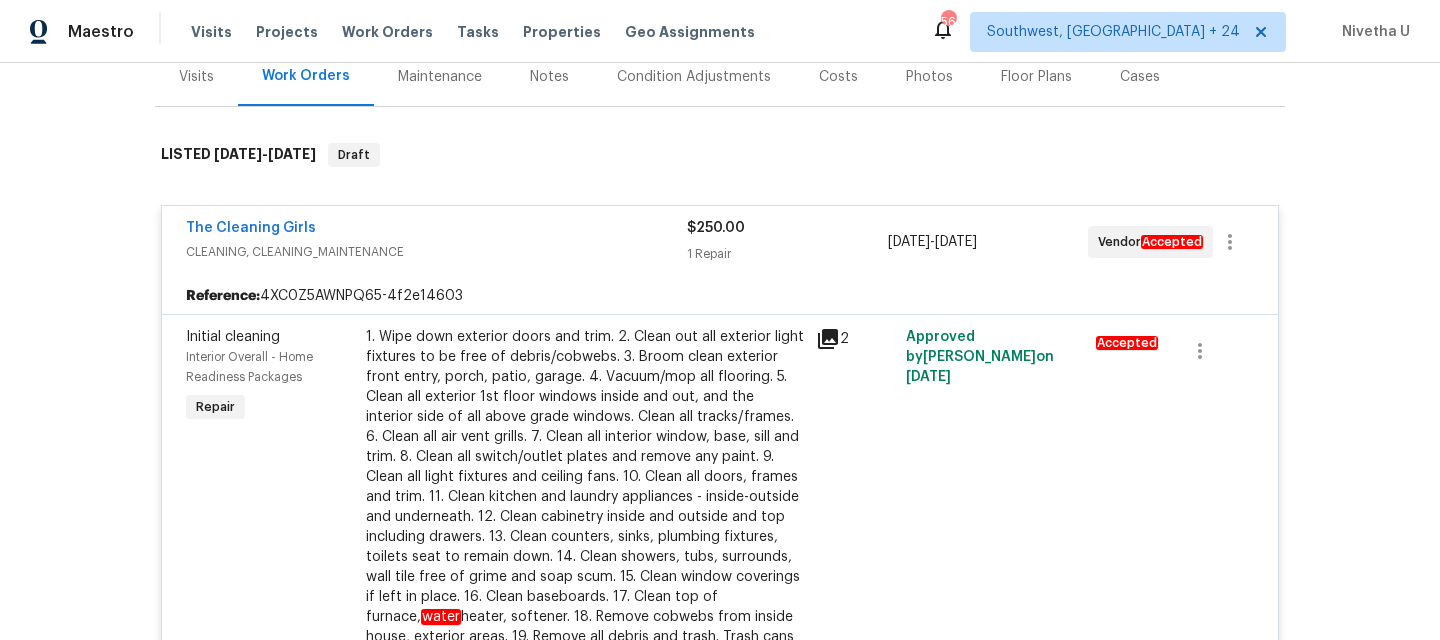 click on "The Cleaning Girls" at bounding box center [436, 230] 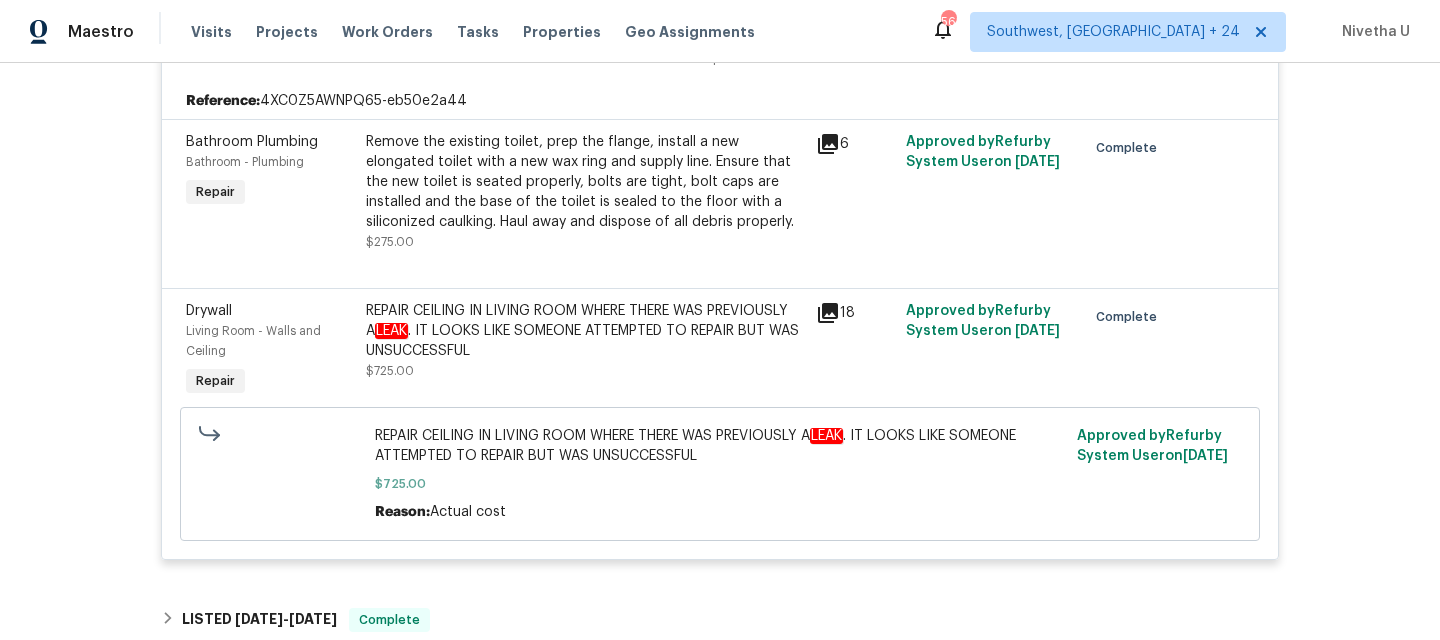 scroll, scrollTop: 723, scrollLeft: 0, axis: vertical 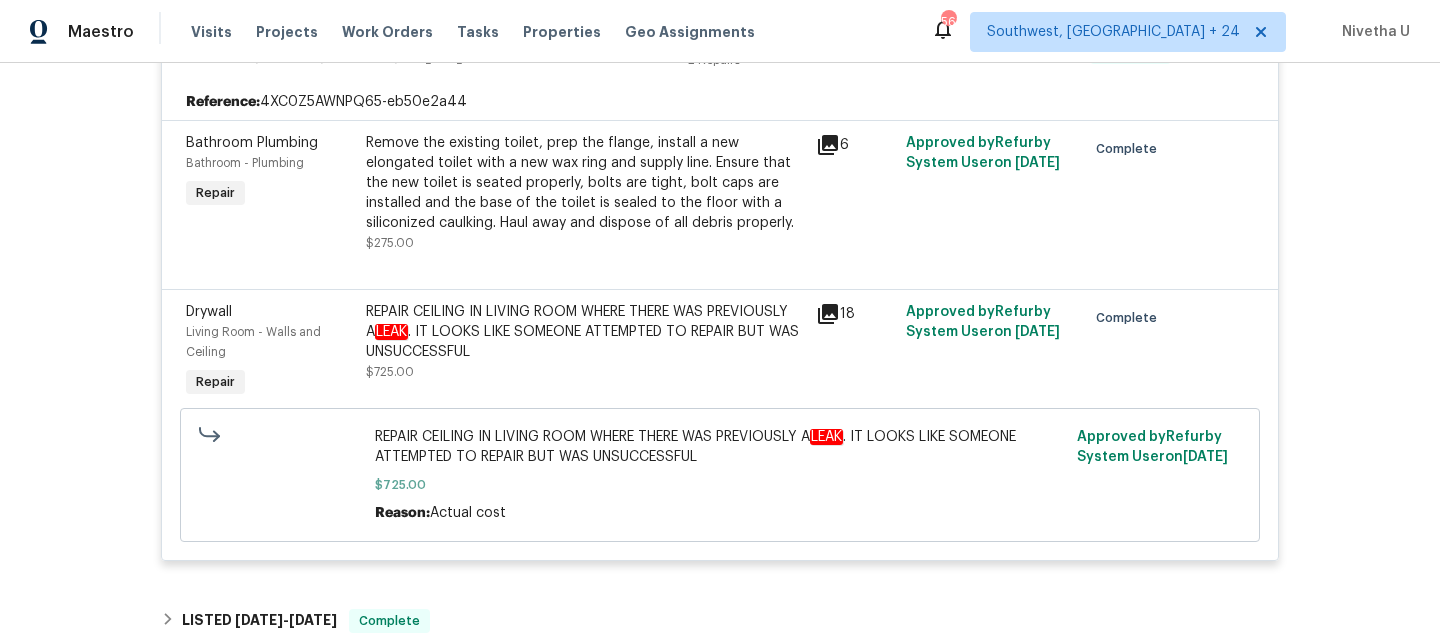 click on "REPAIR CEILING IN [GEOGRAPHIC_DATA] WHERE THERE WAS PREVIOUSLY A  LEAK . IT LOOKS LIKE SOMEONE ATTEMPTED TO REPAIR BUT WAS UNSUCCESSFUL" at bounding box center (585, 332) 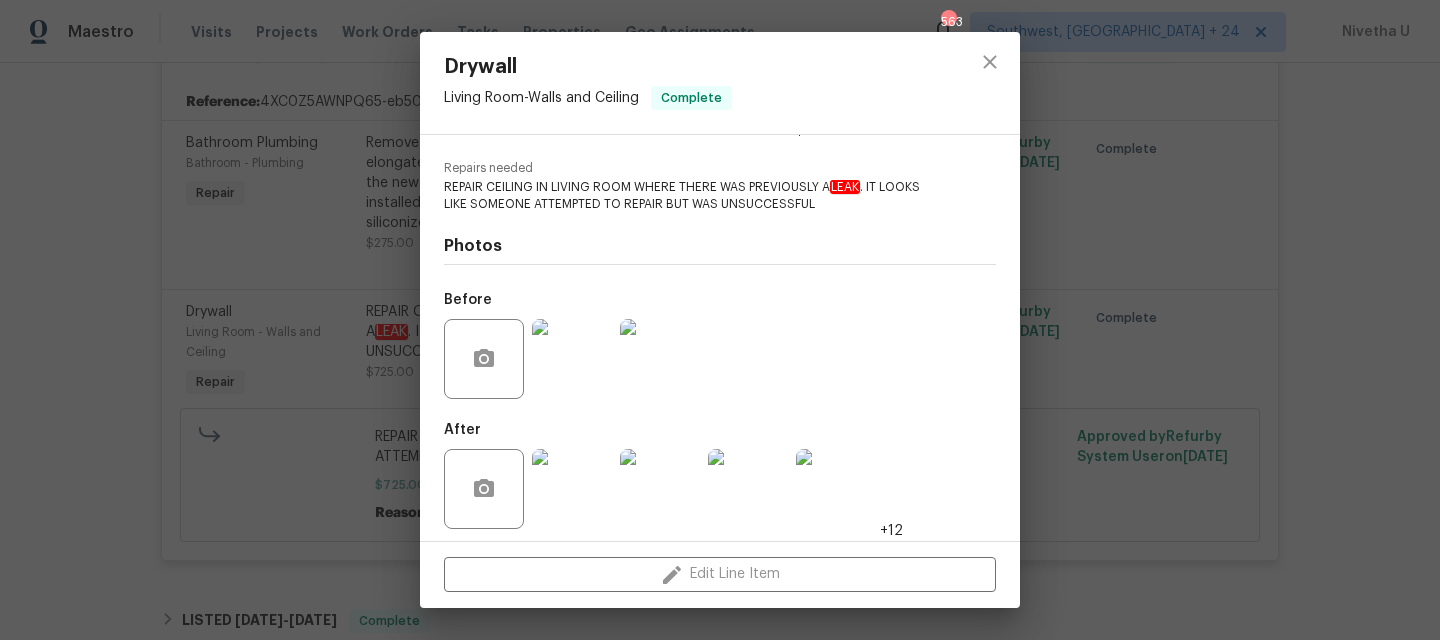 scroll, scrollTop: 197, scrollLeft: 0, axis: vertical 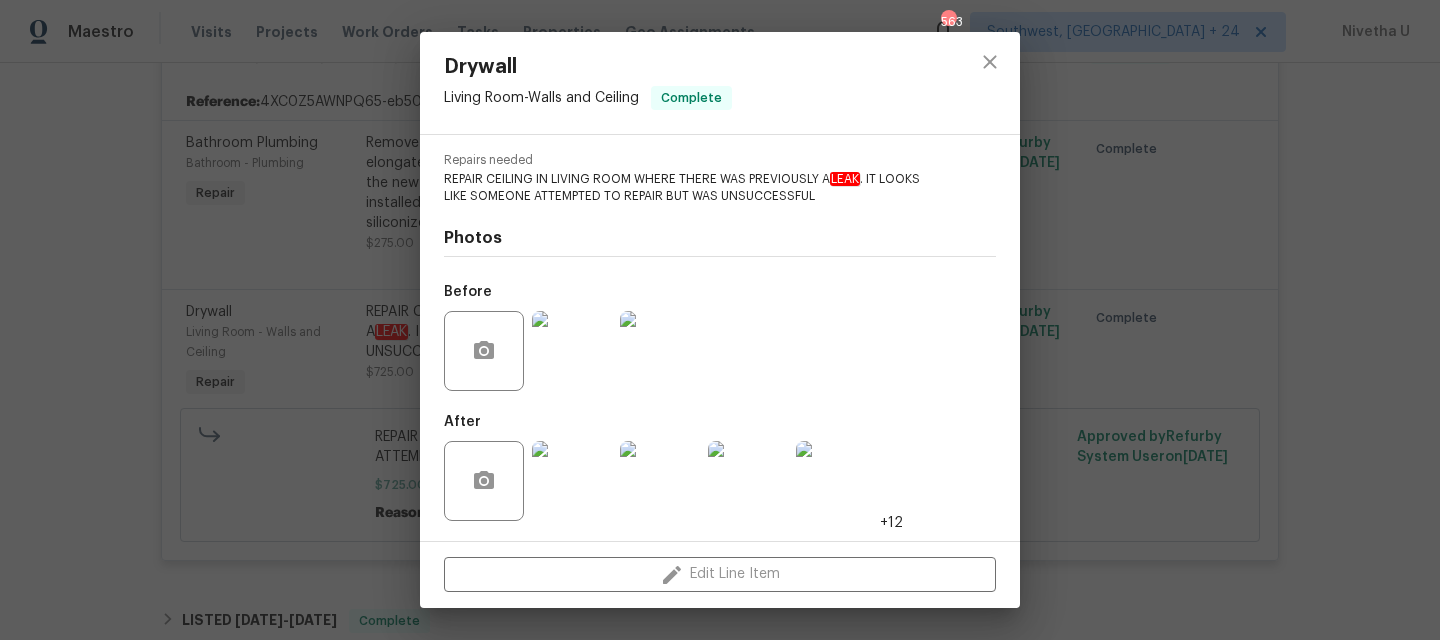 click at bounding box center (572, 351) 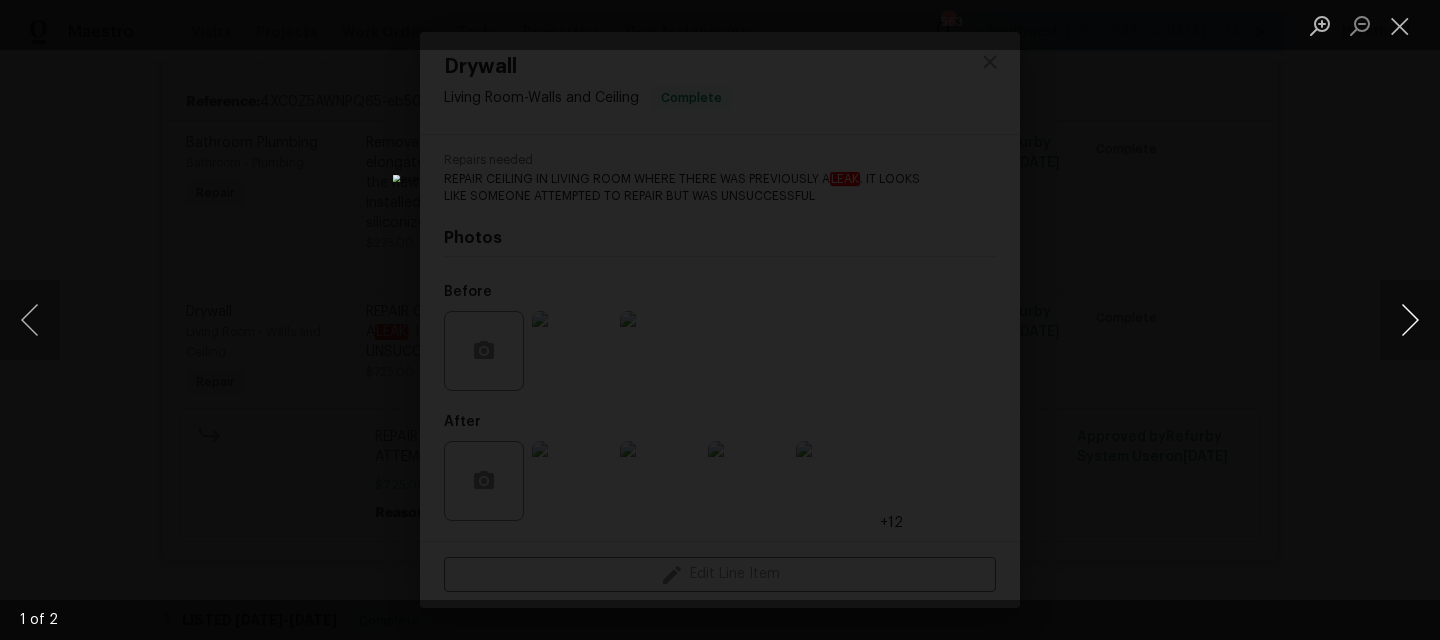 click at bounding box center (1410, 320) 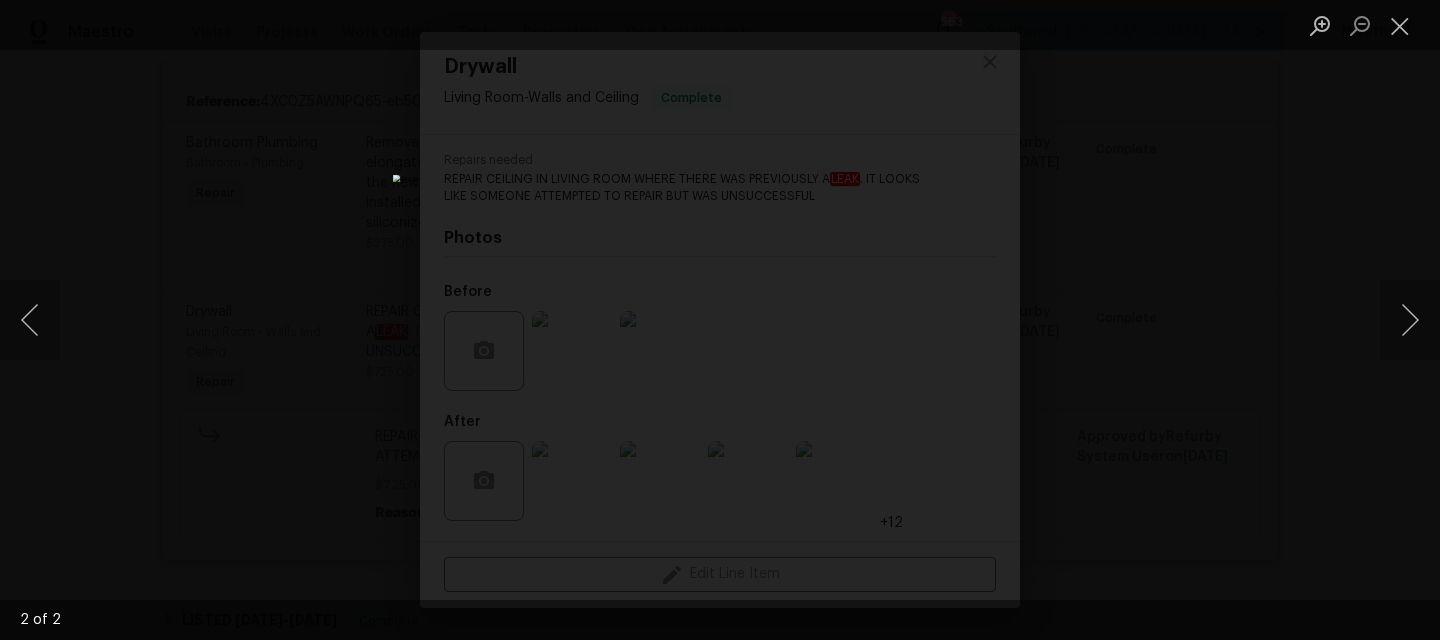 click at bounding box center [720, 320] 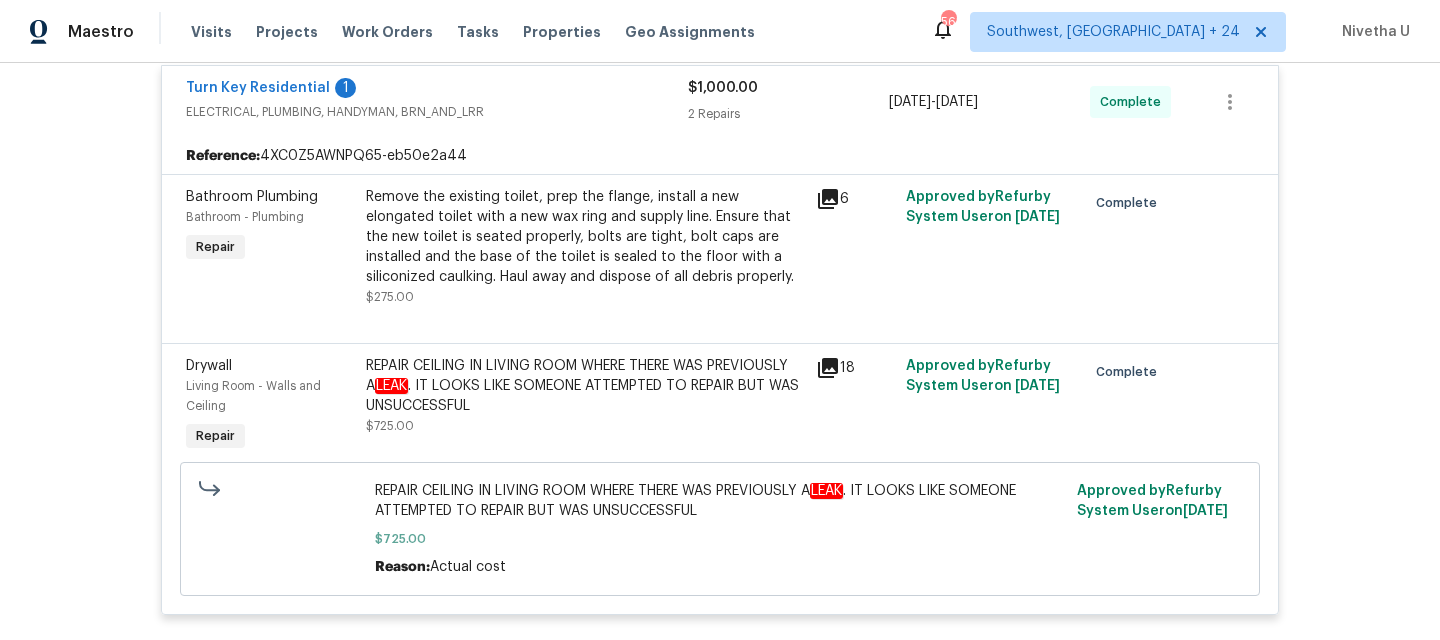 scroll, scrollTop: 662, scrollLeft: 0, axis: vertical 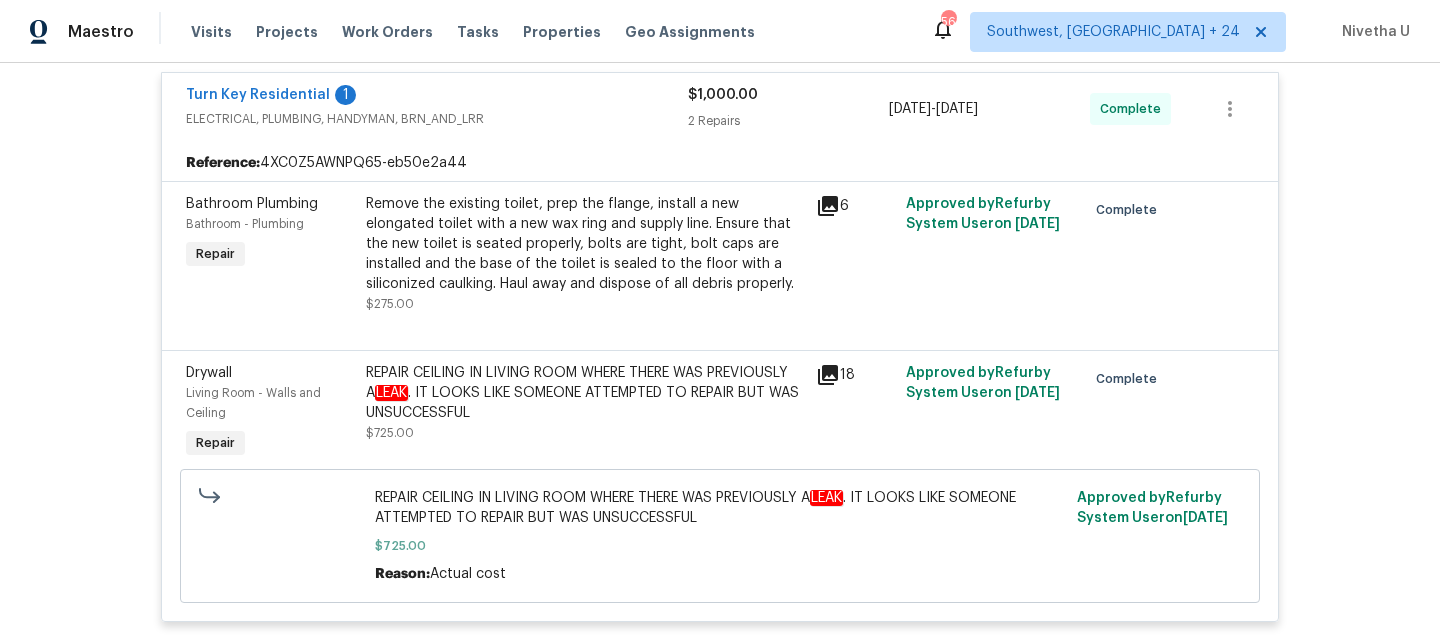 click on "REPAIR CEILING IN [GEOGRAPHIC_DATA] WHERE THERE WAS PREVIOUSLY A  LEAK . IT LOOKS LIKE SOMEONE ATTEMPTED TO REPAIR BUT WAS UNSUCCESSFUL $725.00" at bounding box center (585, 413) 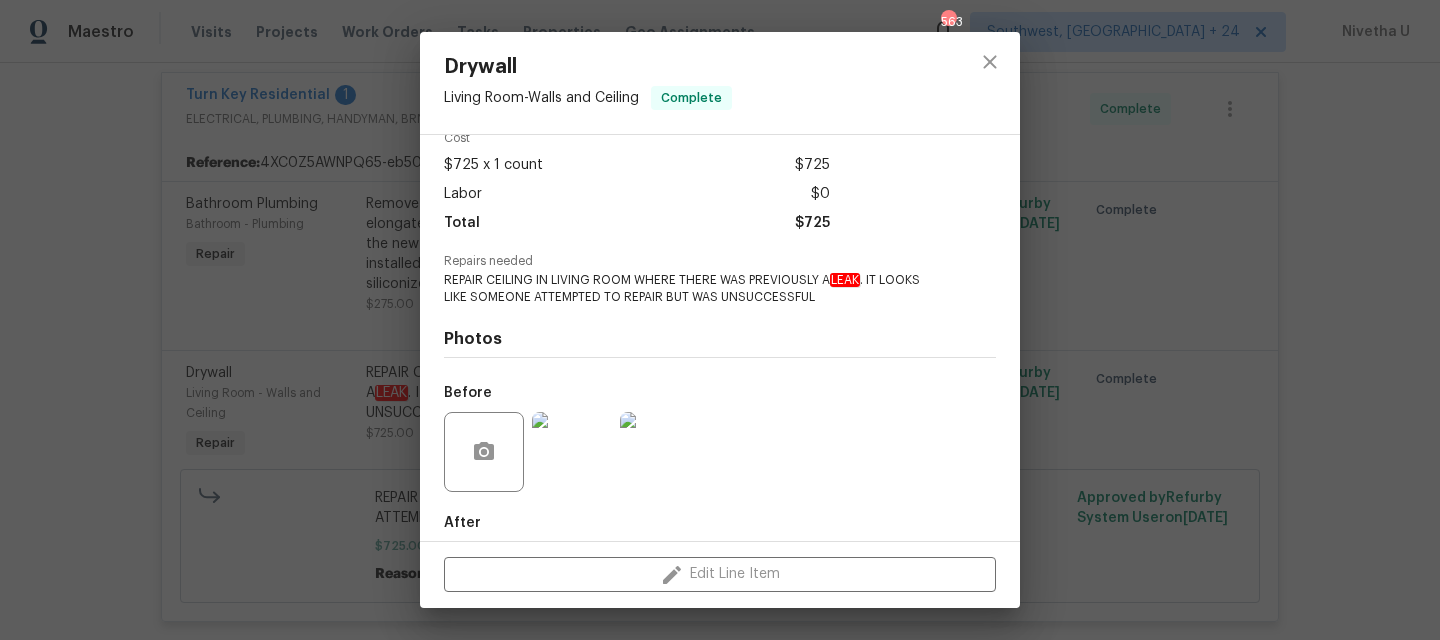 scroll, scrollTop: 81, scrollLeft: 0, axis: vertical 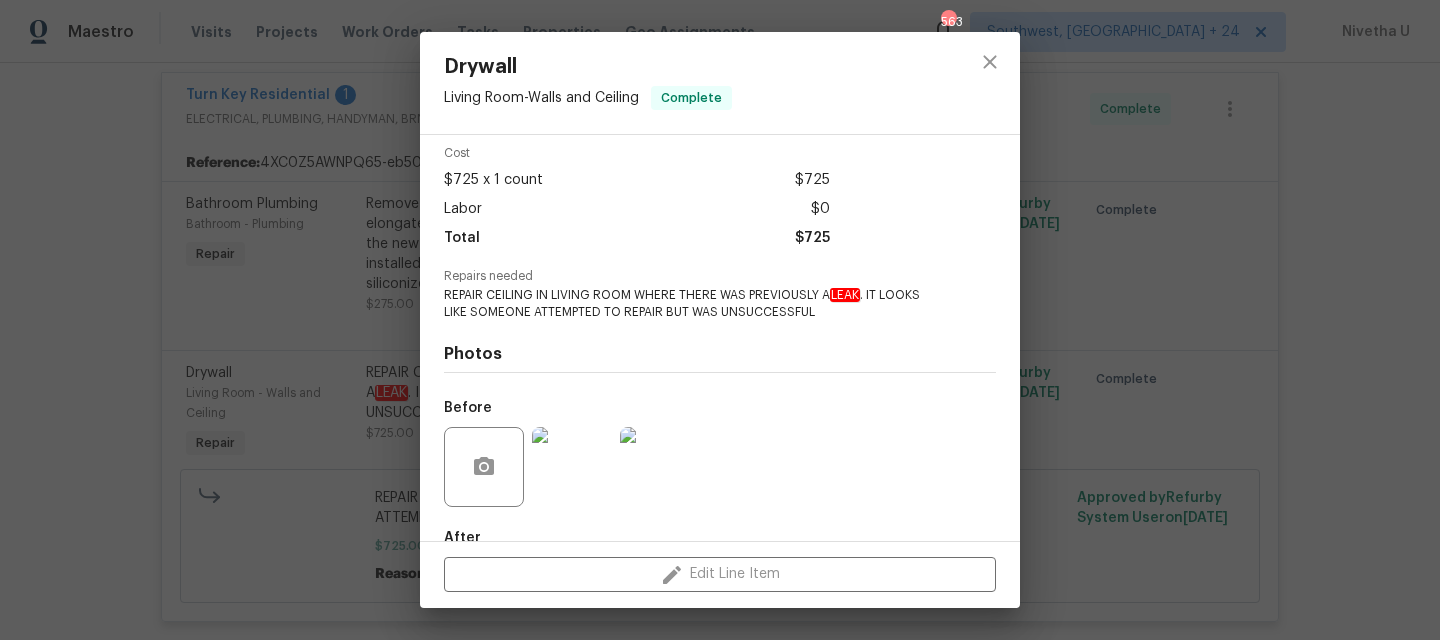 click at bounding box center (572, 467) 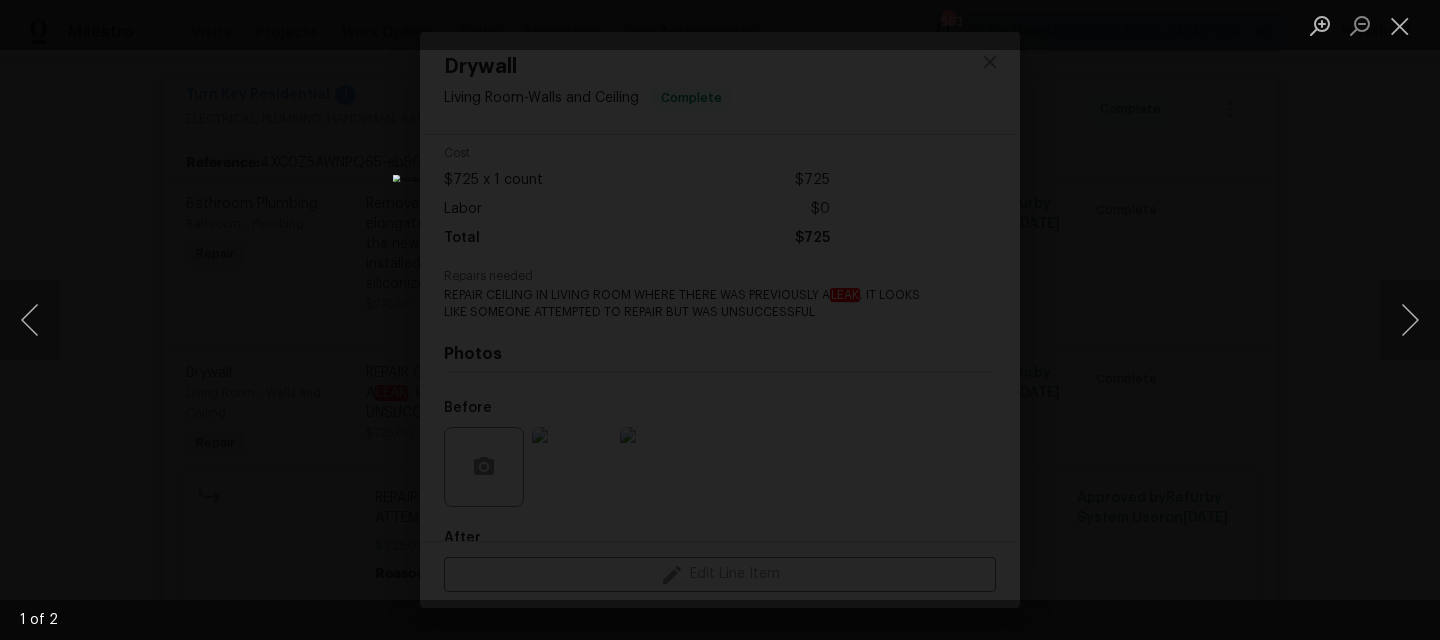 click at bounding box center [720, 320] 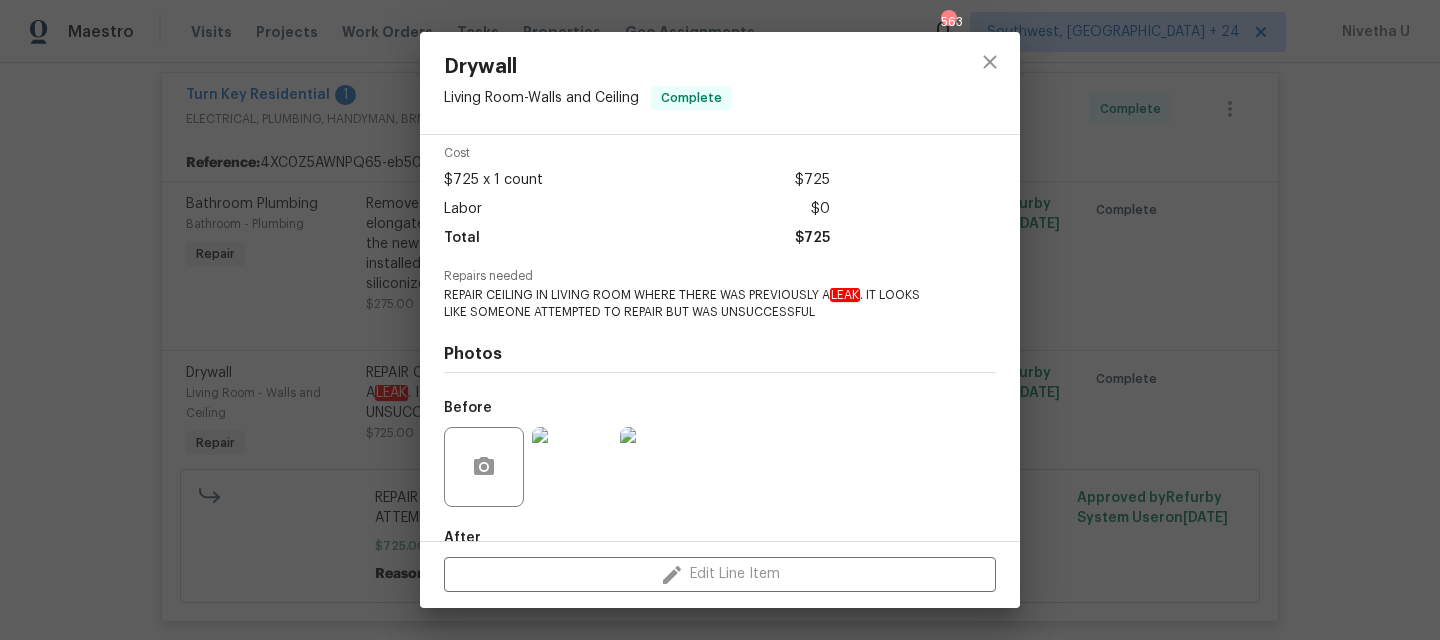 click at bounding box center (660, 467) 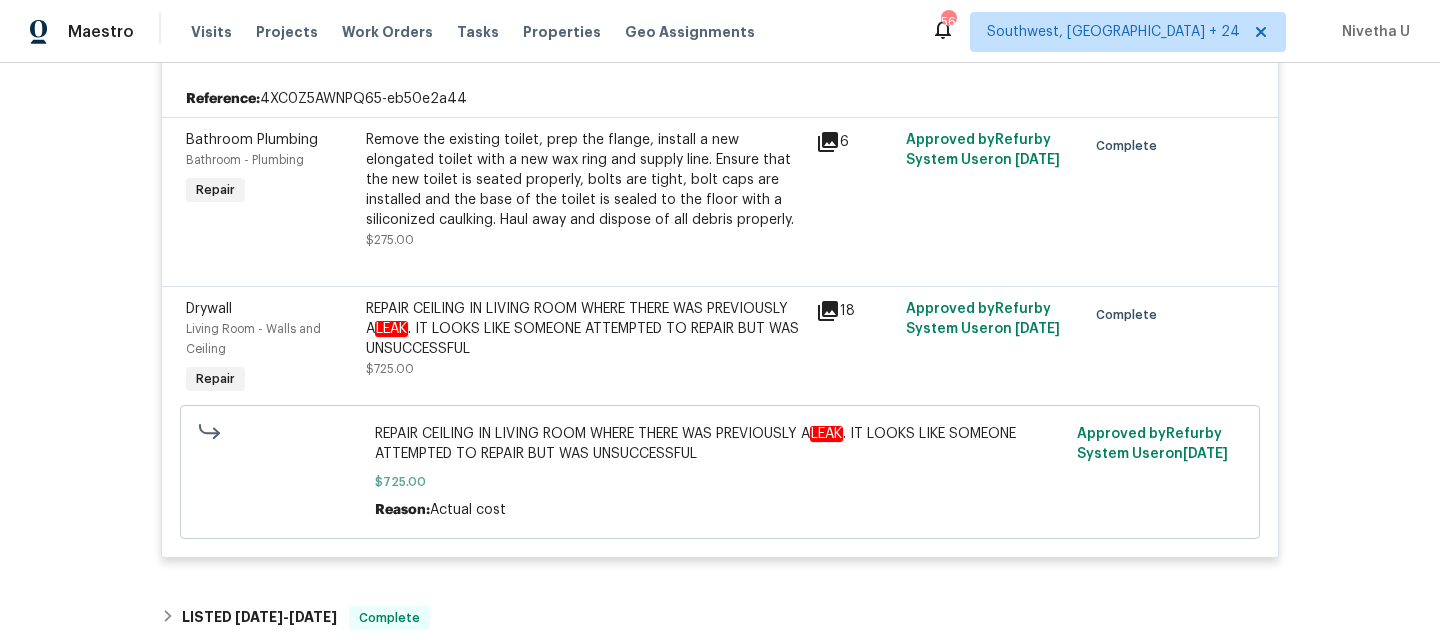 scroll, scrollTop: 745, scrollLeft: 0, axis: vertical 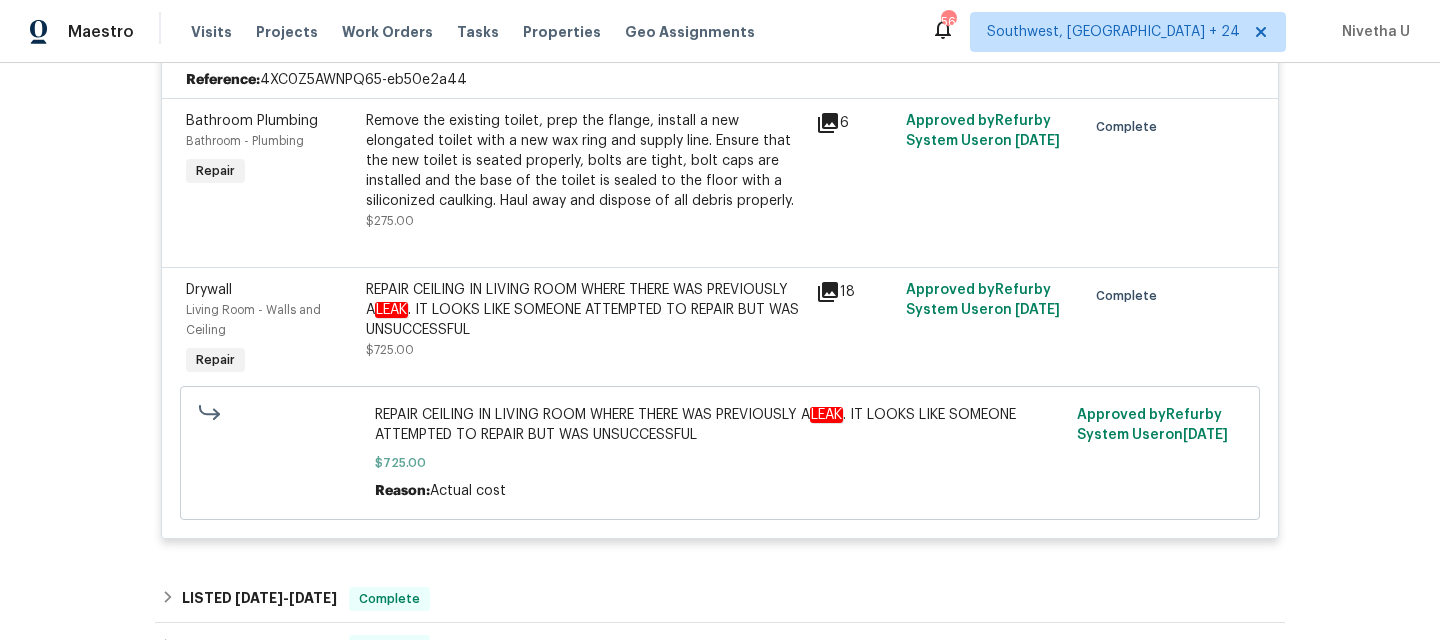 click on "REPAIR CEILING IN [GEOGRAPHIC_DATA] WHERE THERE WAS PREVIOUSLY A  LEAK . IT LOOKS LIKE SOMEONE ATTEMPTED TO REPAIR BUT WAS UNSUCCESSFUL" at bounding box center (585, 310) 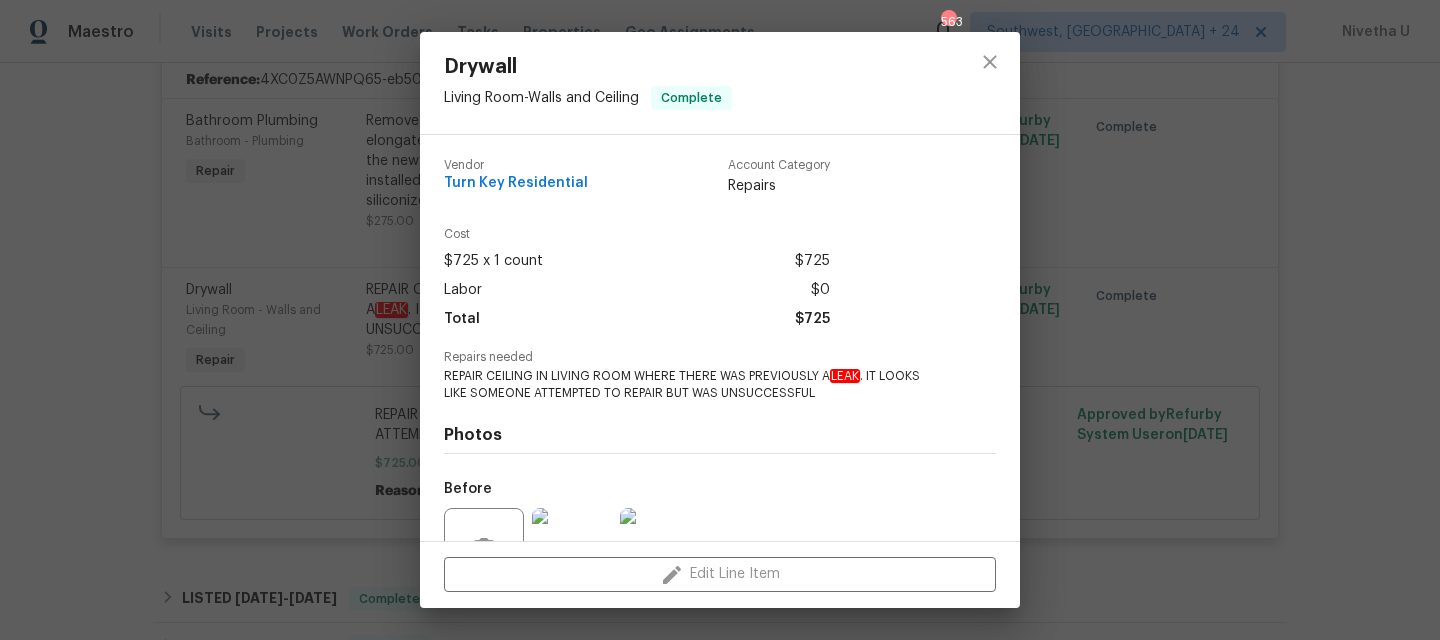 scroll, scrollTop: 96, scrollLeft: 0, axis: vertical 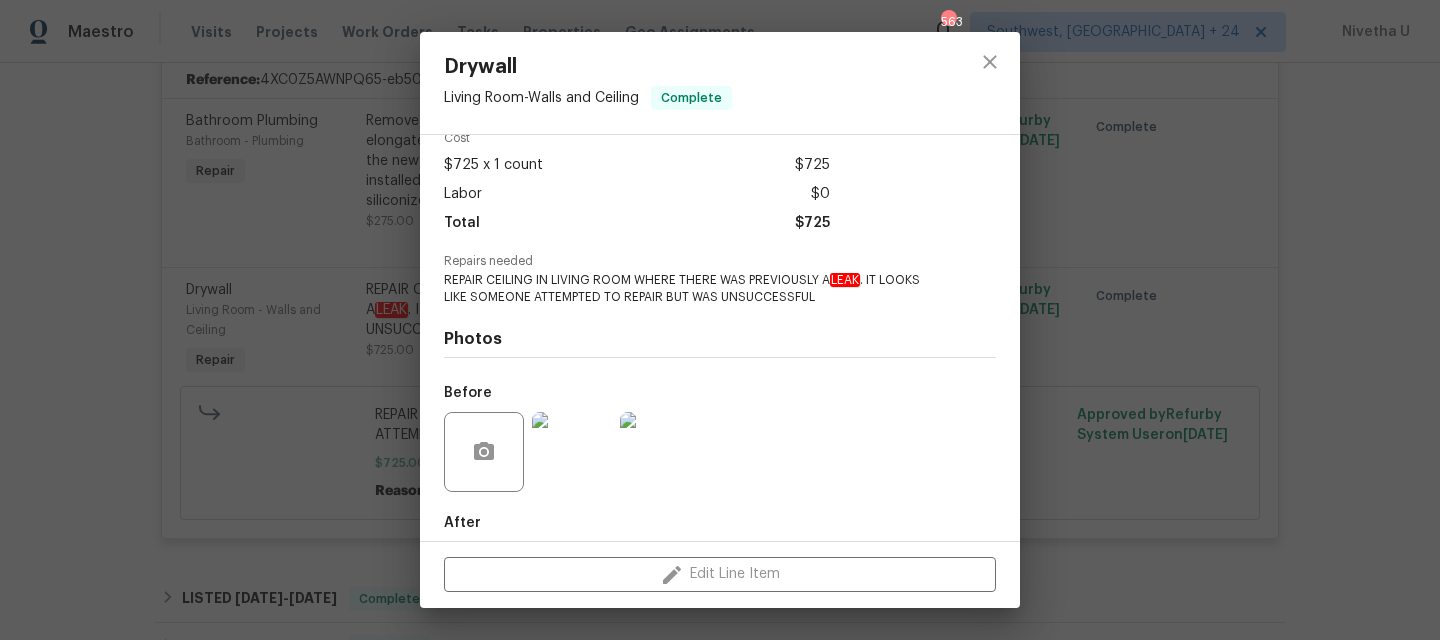 click on "Drywall Living Room  -  Walls and Ceiling Complete Vendor Turn Key Residential Account Category Repairs Cost $725 x 1 count $725 Labor $0 Total $725 Repairs needed REPAIR CEILING IN LIVING ROOM WHERE THERE WAS PREVIOUSLY A  LEAK . IT LOOKS LIKE SOMEONE ATTEMPTED TO REPAIR BUT WAS UNSUCCESSFUL Photos Before After  +12  Edit Line Item" at bounding box center [720, 320] 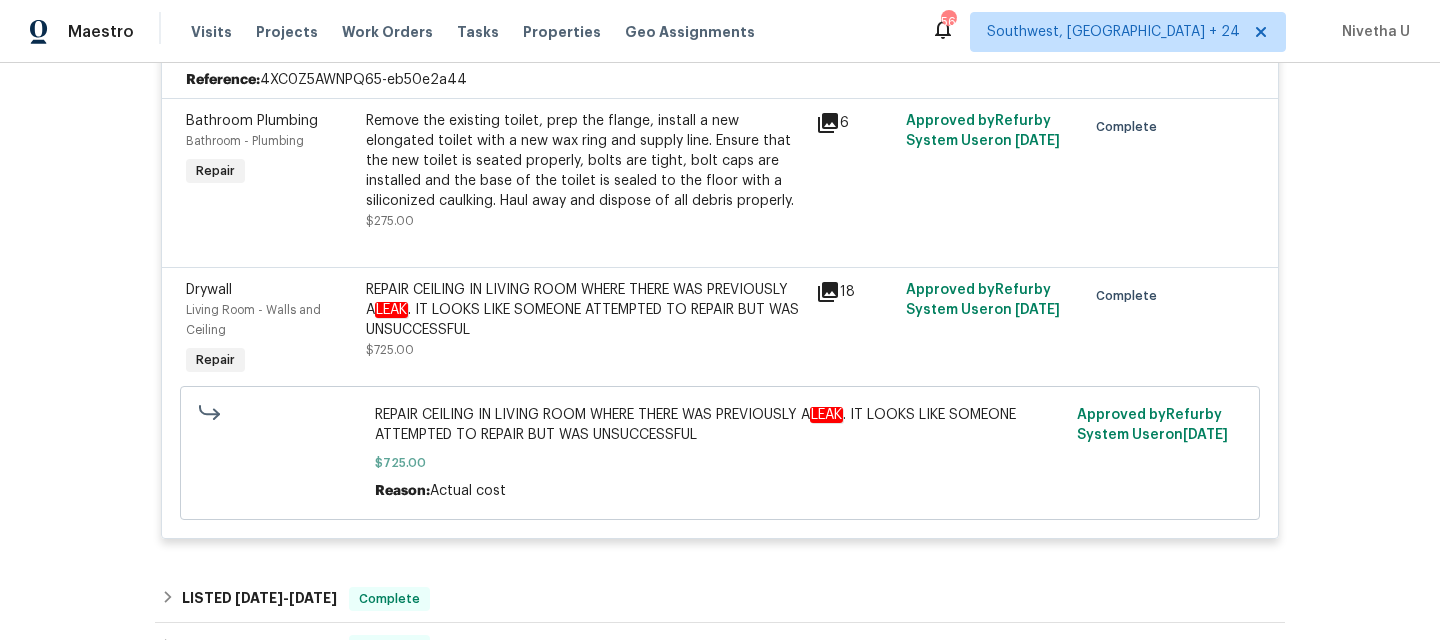 click on "REPAIR CEILING IN [GEOGRAPHIC_DATA] WHERE THERE WAS PREVIOUSLY A  LEAK . IT LOOKS LIKE SOMEONE ATTEMPTED TO REPAIR BUT WAS UNSUCCESSFUL" at bounding box center (585, 310) 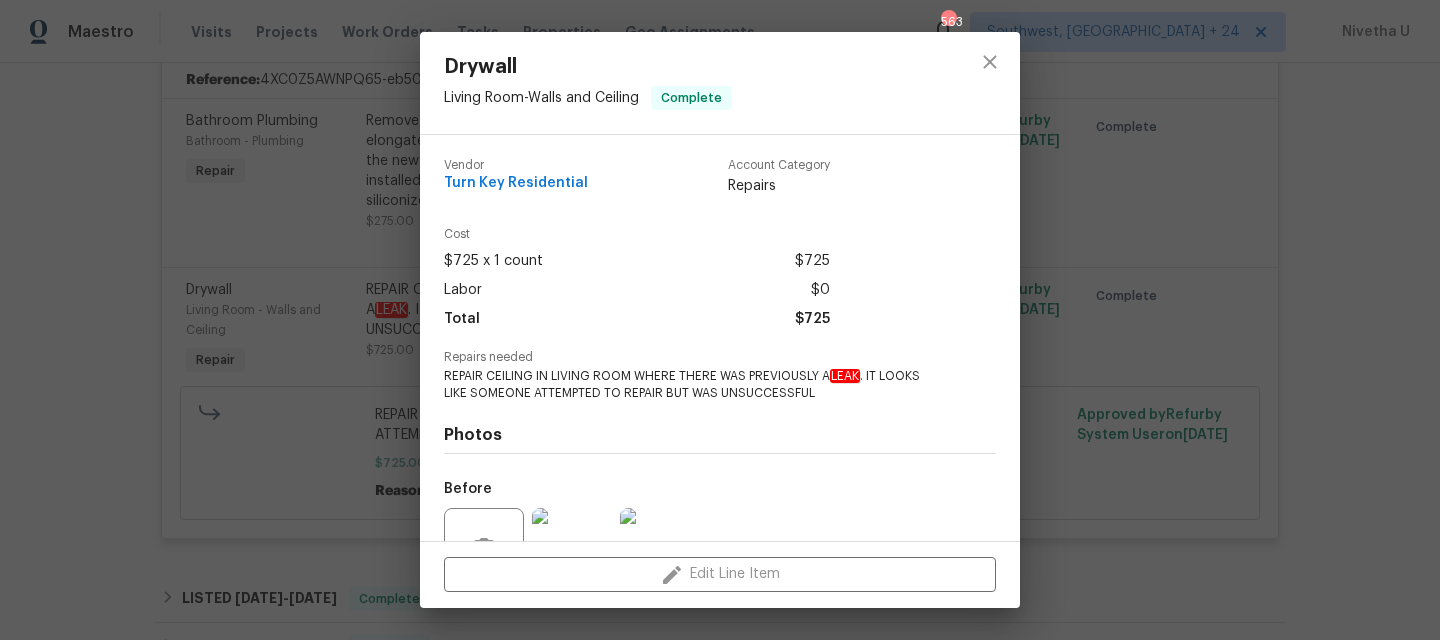 scroll, scrollTop: 187, scrollLeft: 0, axis: vertical 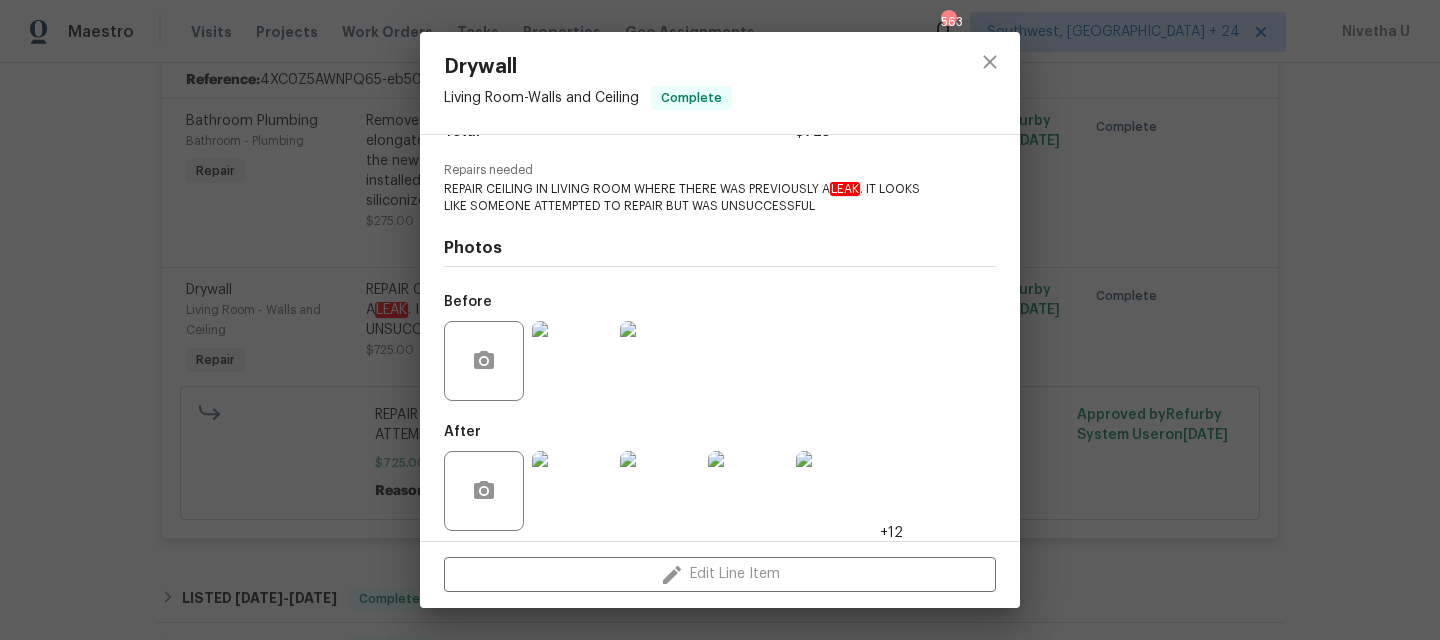 click at bounding box center (572, 361) 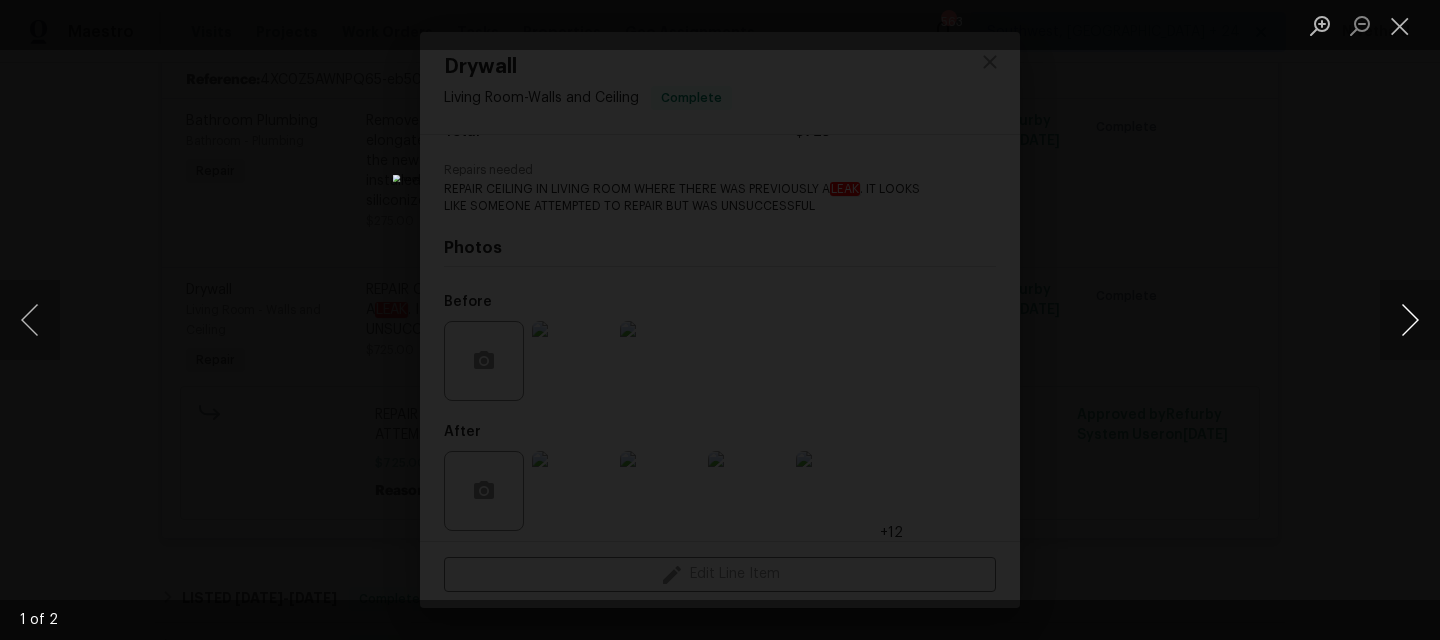 click at bounding box center [1410, 320] 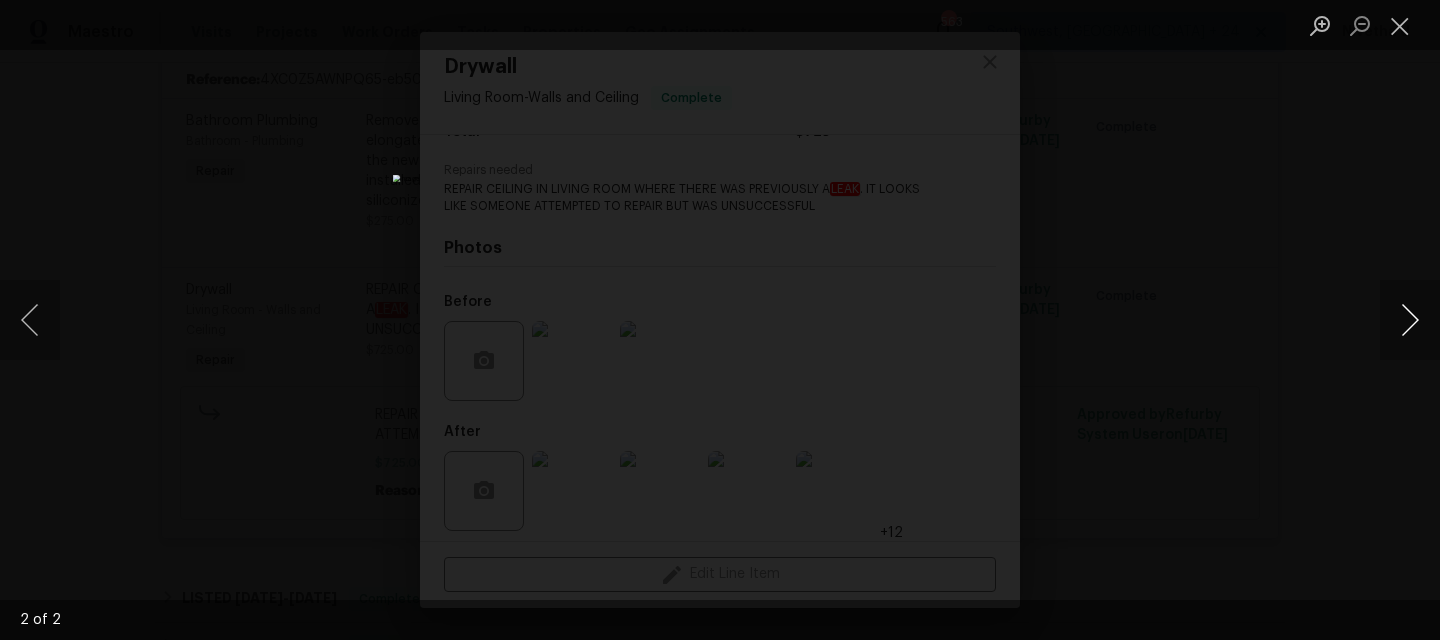 click at bounding box center (1410, 320) 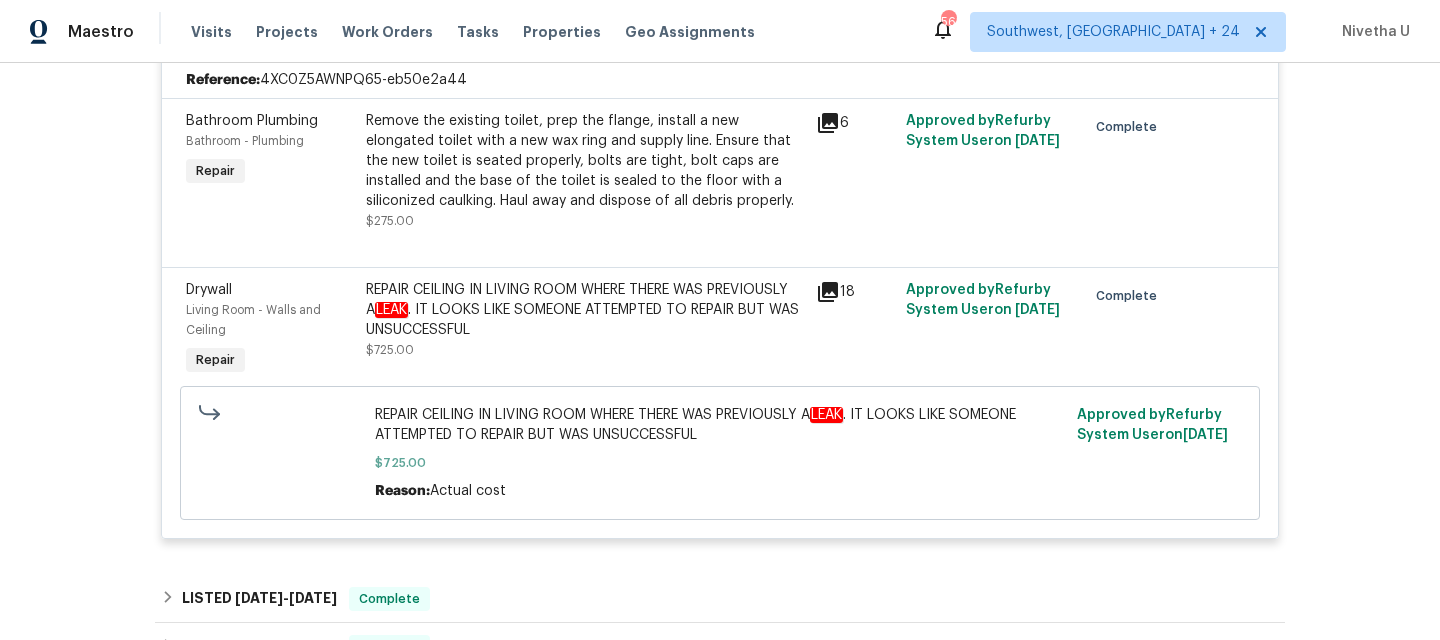 click on "REPAIR CEILING IN [GEOGRAPHIC_DATA] WHERE THERE WAS PREVIOUSLY A  LEAK . IT LOOKS LIKE SOMEONE ATTEMPTED TO REPAIR BUT WAS UNSUCCESSFUL" at bounding box center (585, 310) 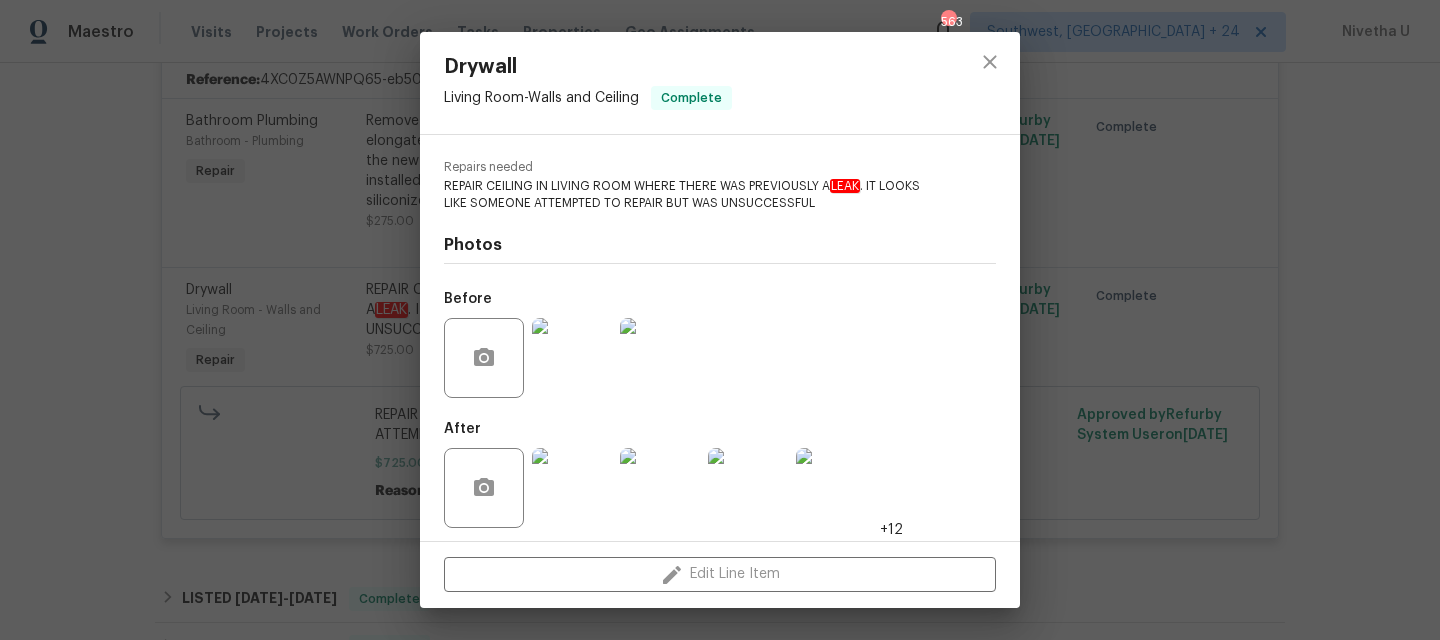 scroll, scrollTop: 197, scrollLeft: 0, axis: vertical 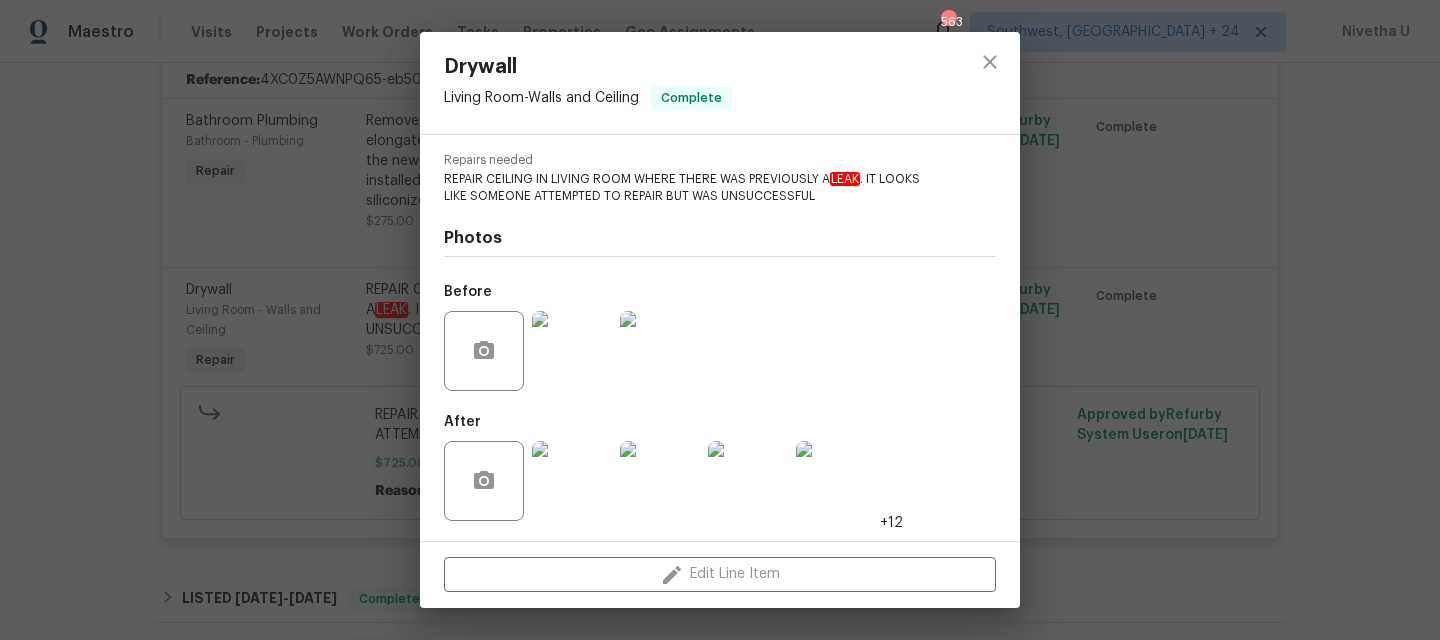 click at bounding box center [572, 481] 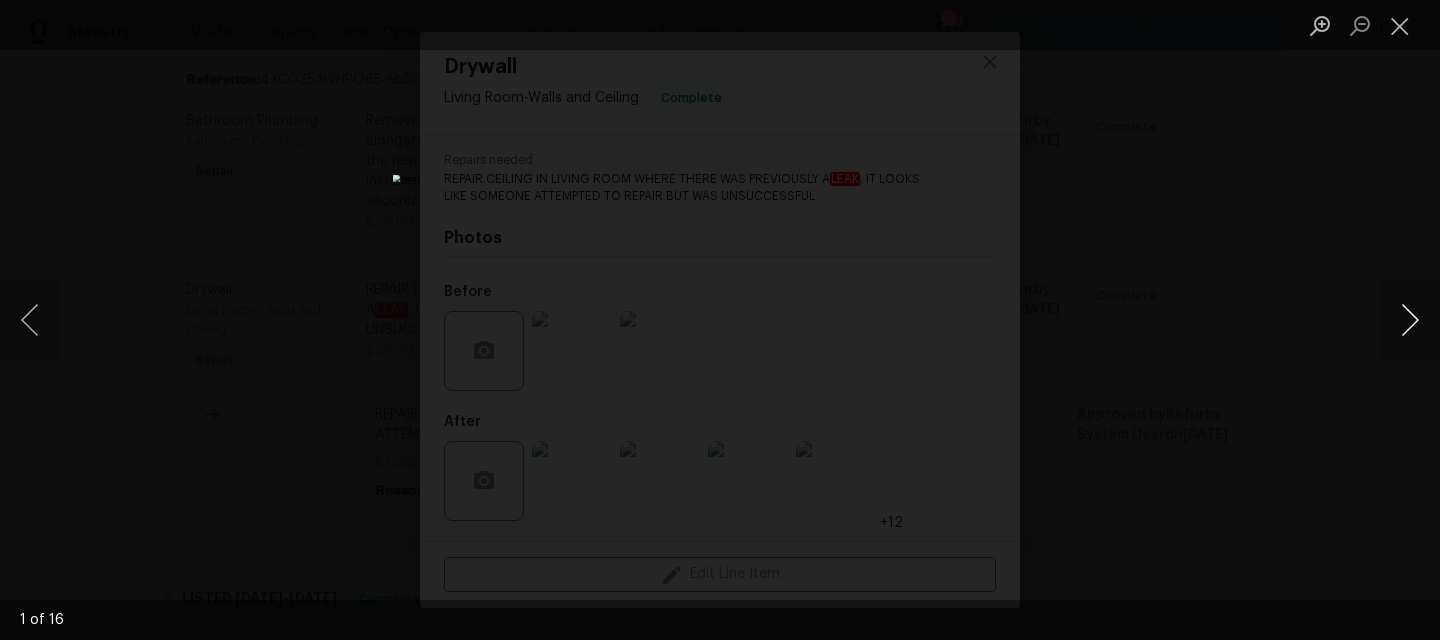 click at bounding box center [1410, 320] 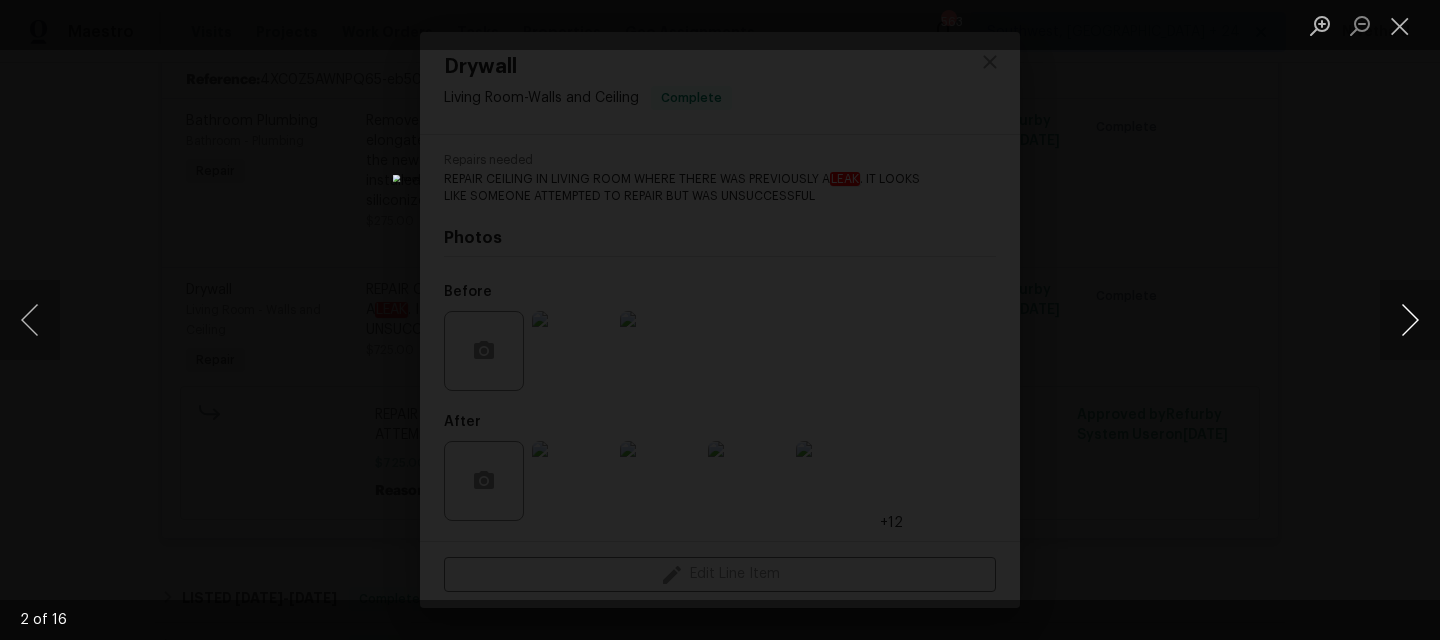 click at bounding box center [1410, 320] 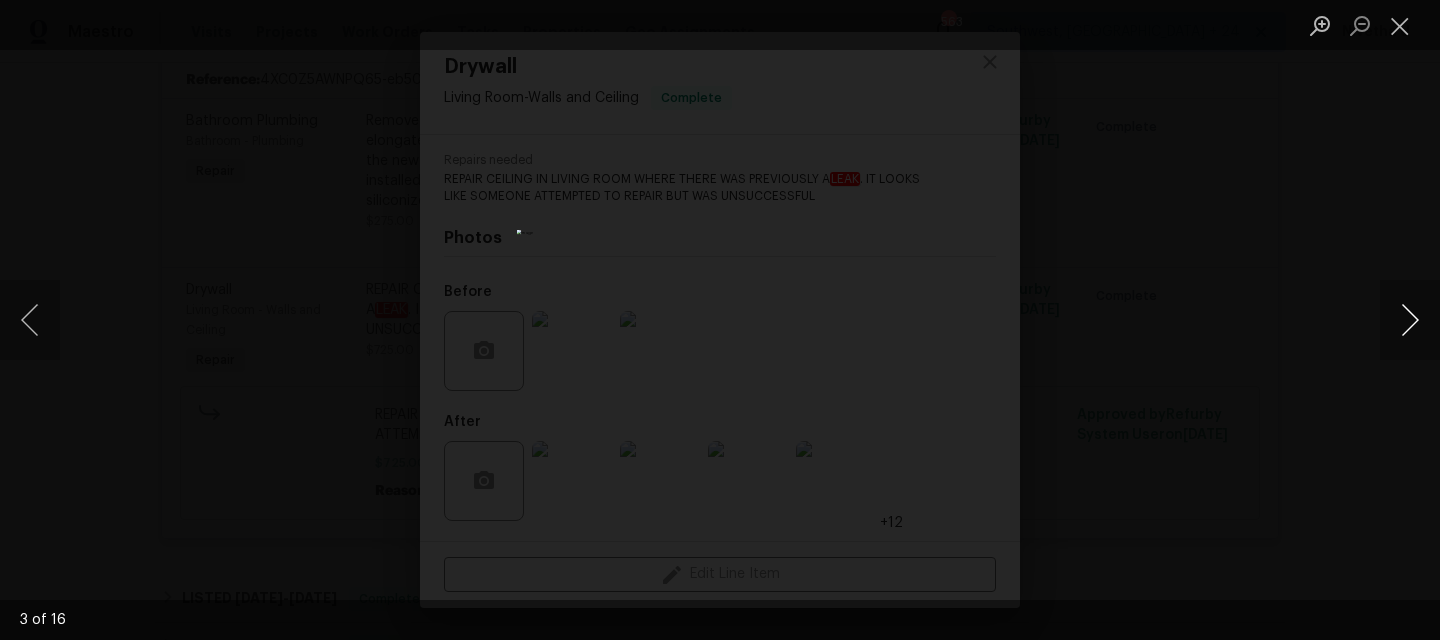 click at bounding box center (1410, 320) 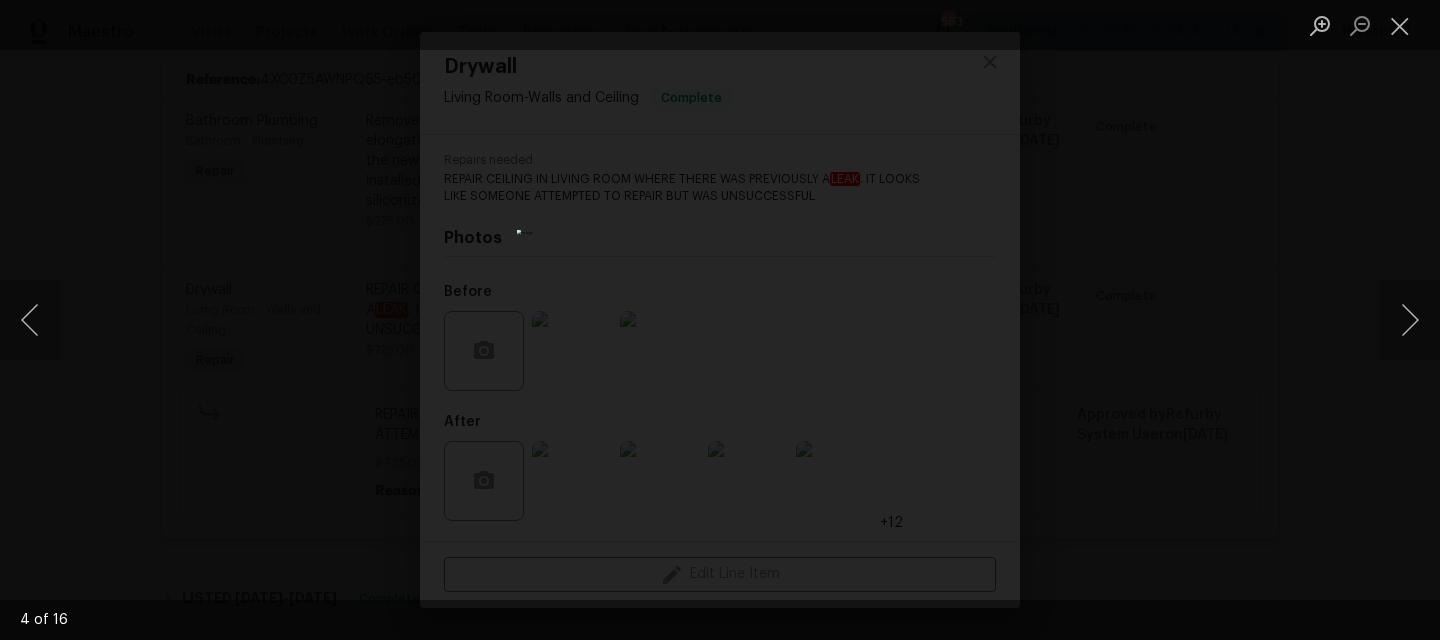 click at bounding box center [720, 320] 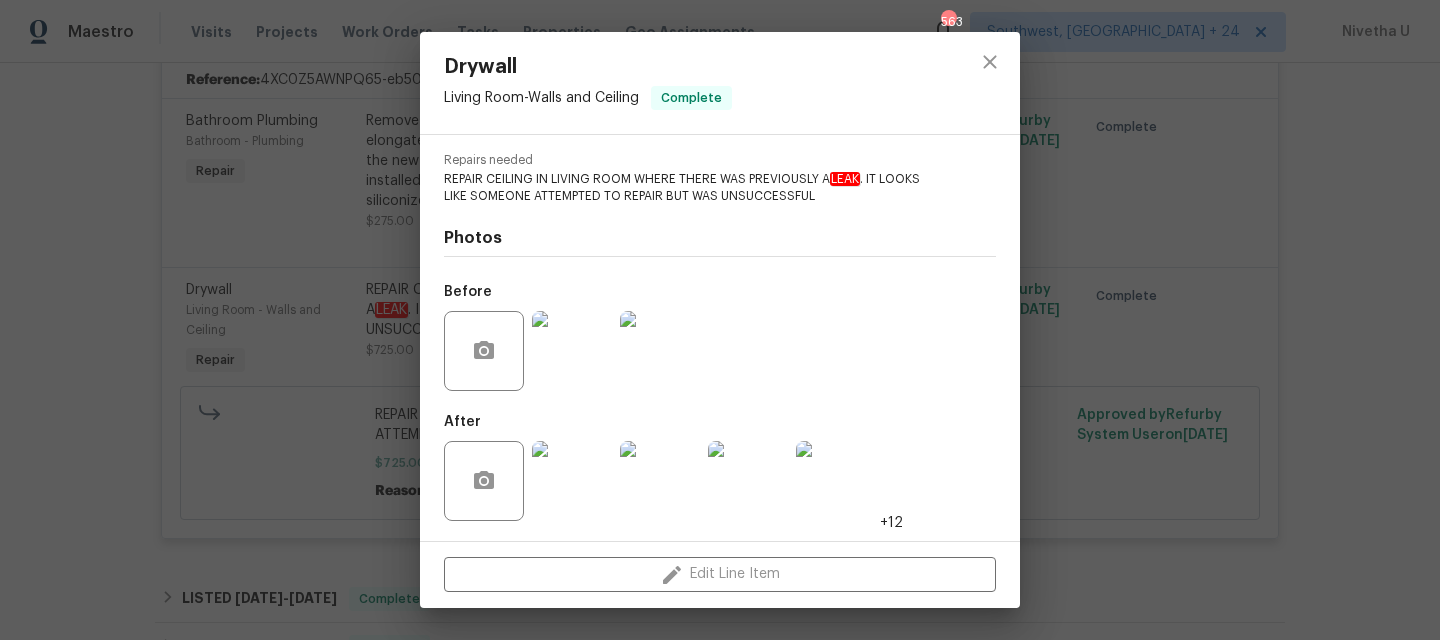 click at bounding box center [748, 481] 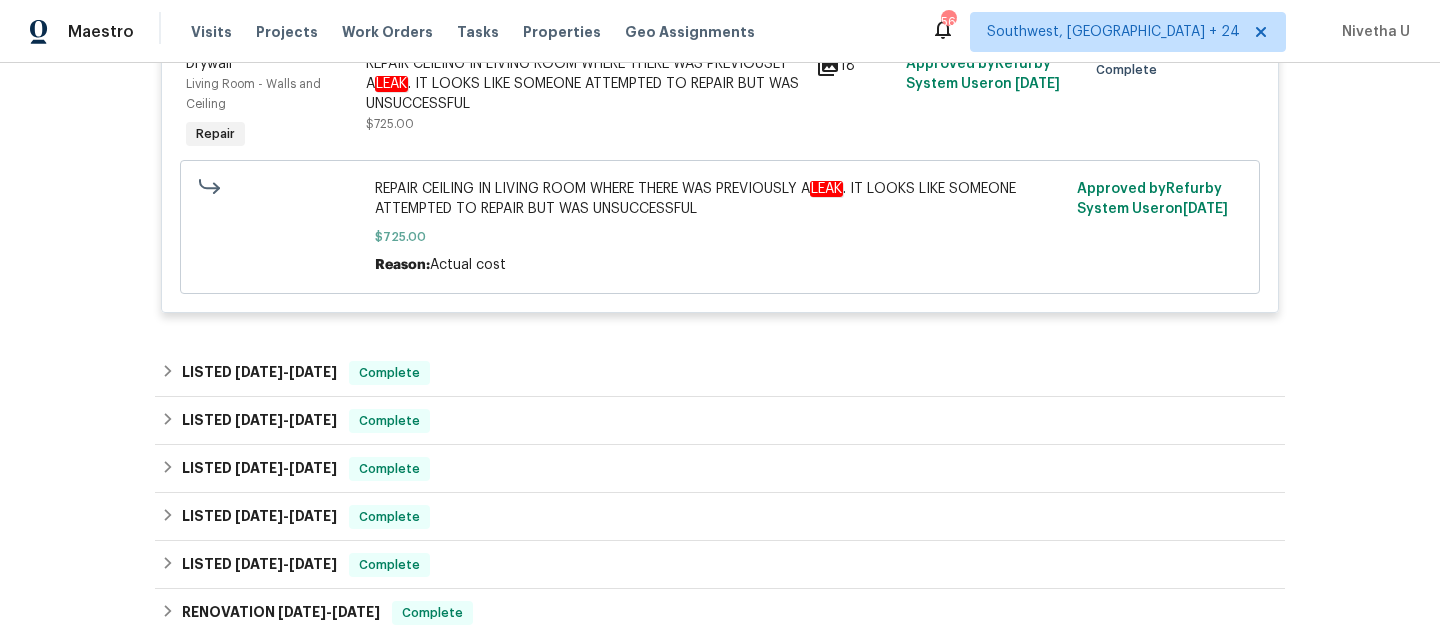 scroll, scrollTop: 969, scrollLeft: 0, axis: vertical 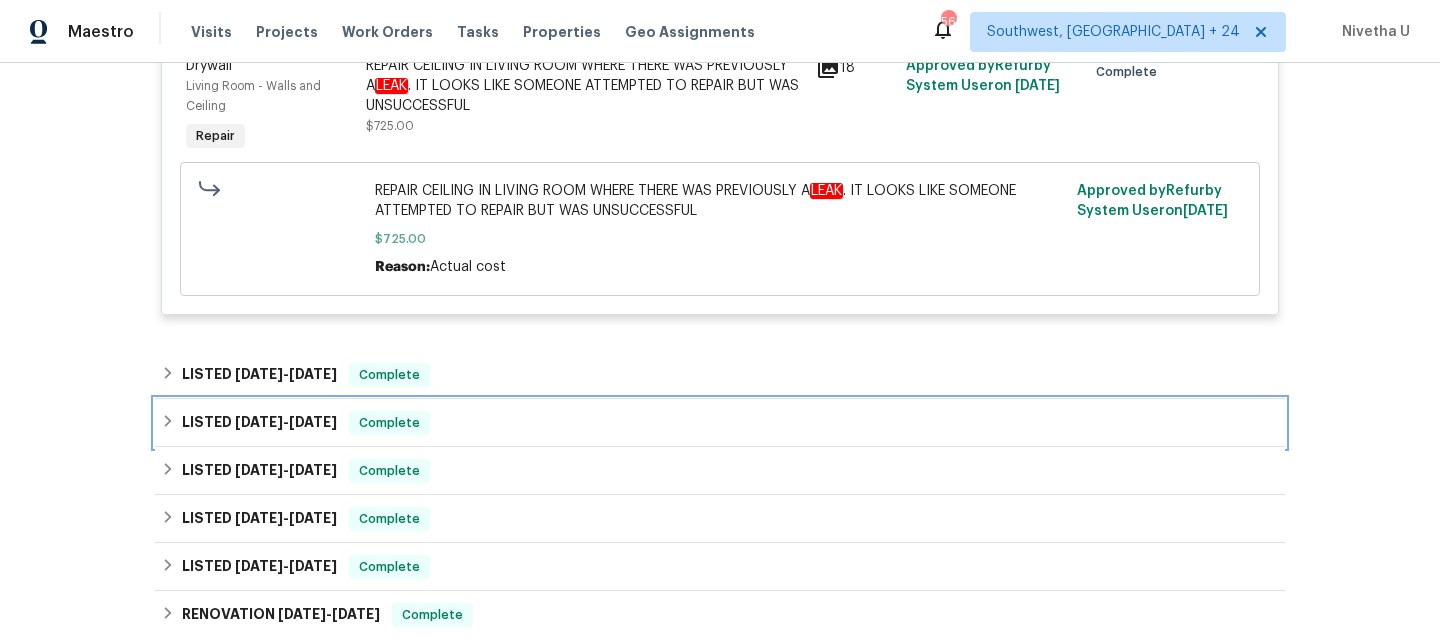 click on "LISTED   [DATE]  -  [DATE] Complete" at bounding box center (720, 423) 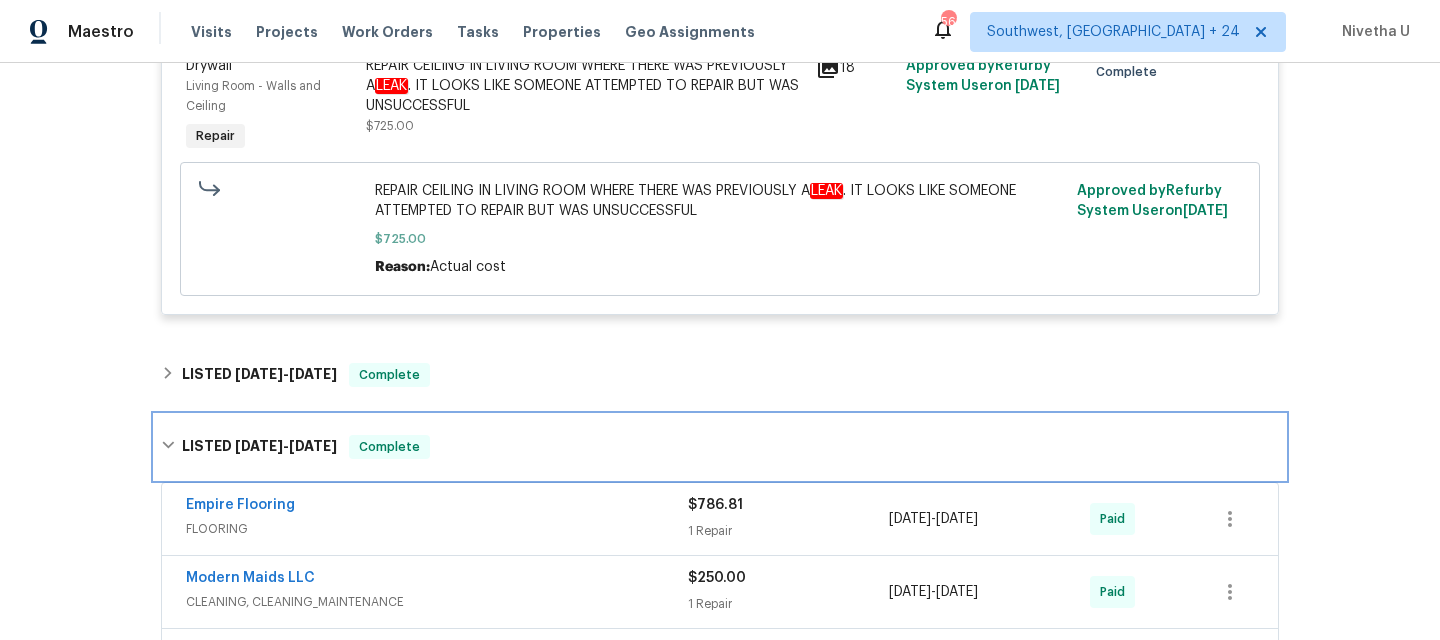 click on "LISTED   [DATE]  -  [DATE] Complete" at bounding box center [720, 447] 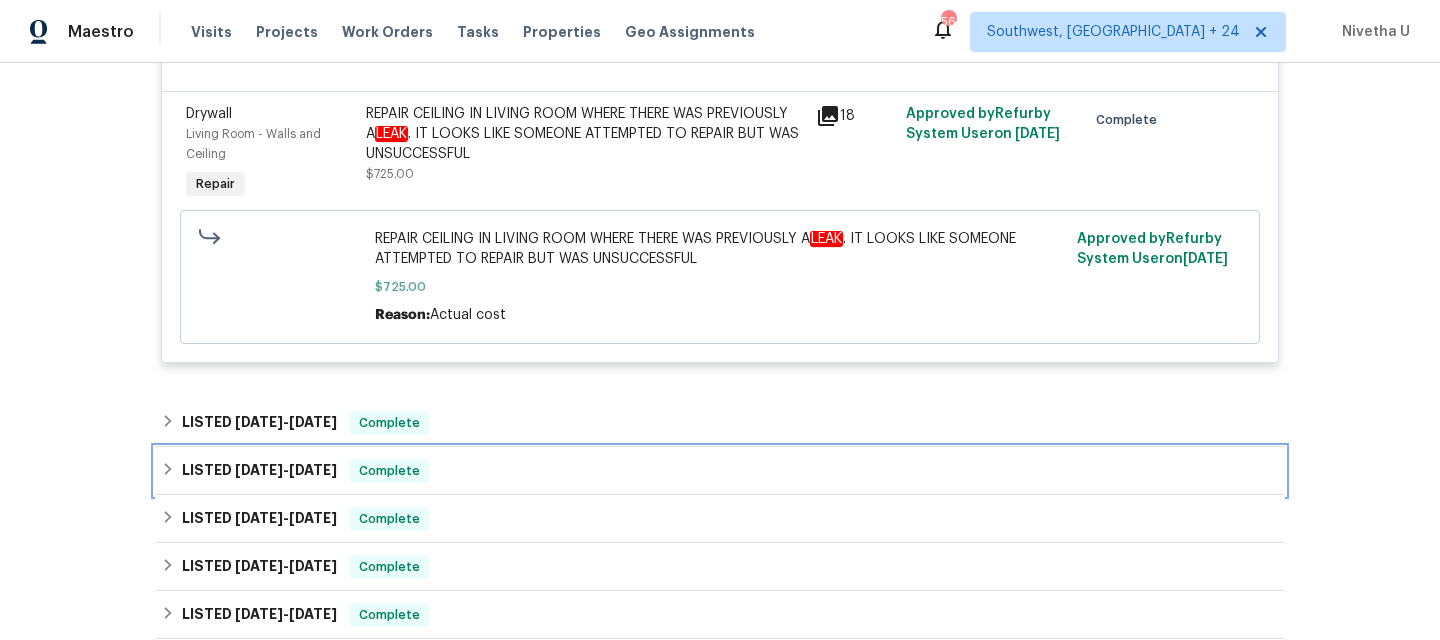scroll, scrollTop: 922, scrollLeft: 0, axis: vertical 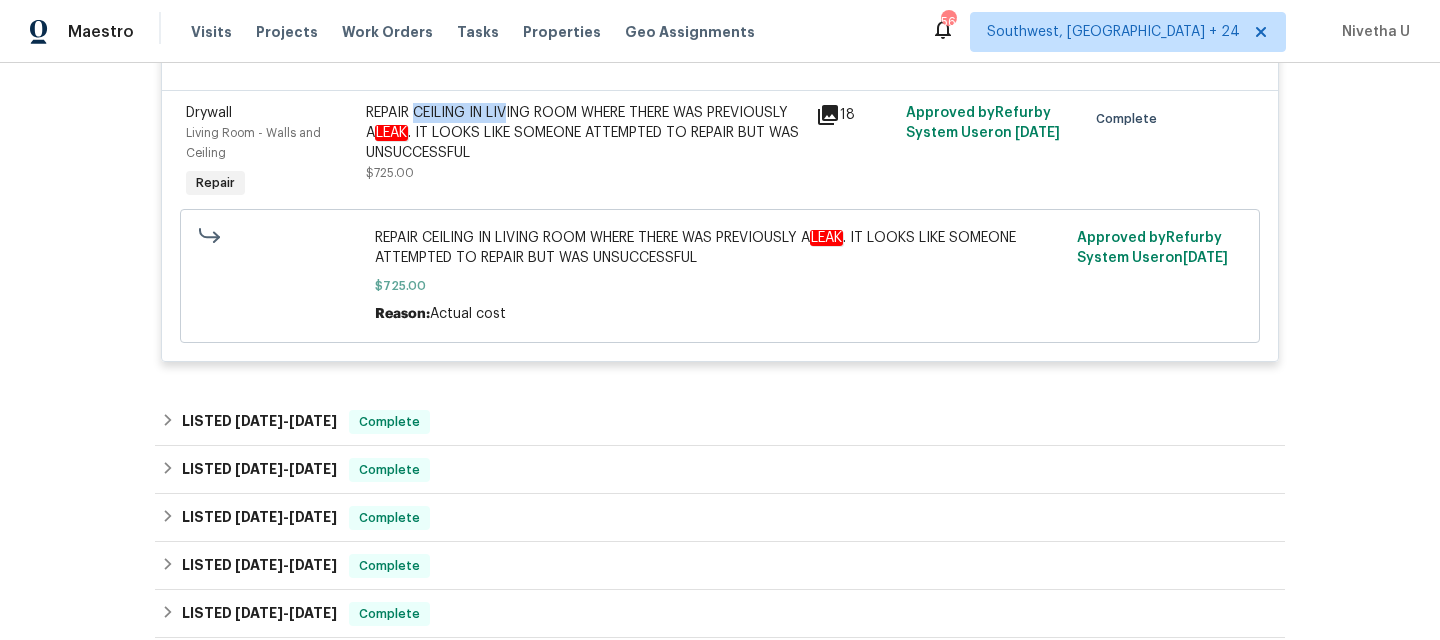 drag, startPoint x: 410, startPoint y: 112, endPoint x: 504, endPoint y: 112, distance: 94 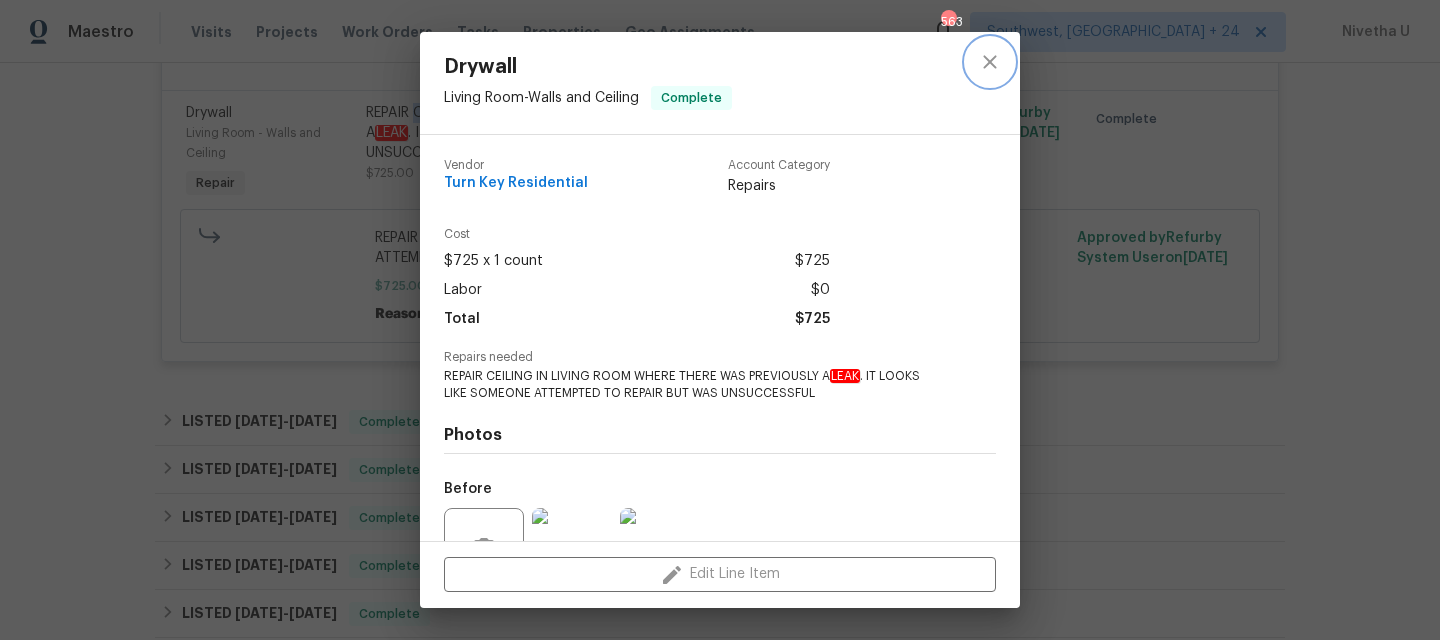 click at bounding box center (990, 62) 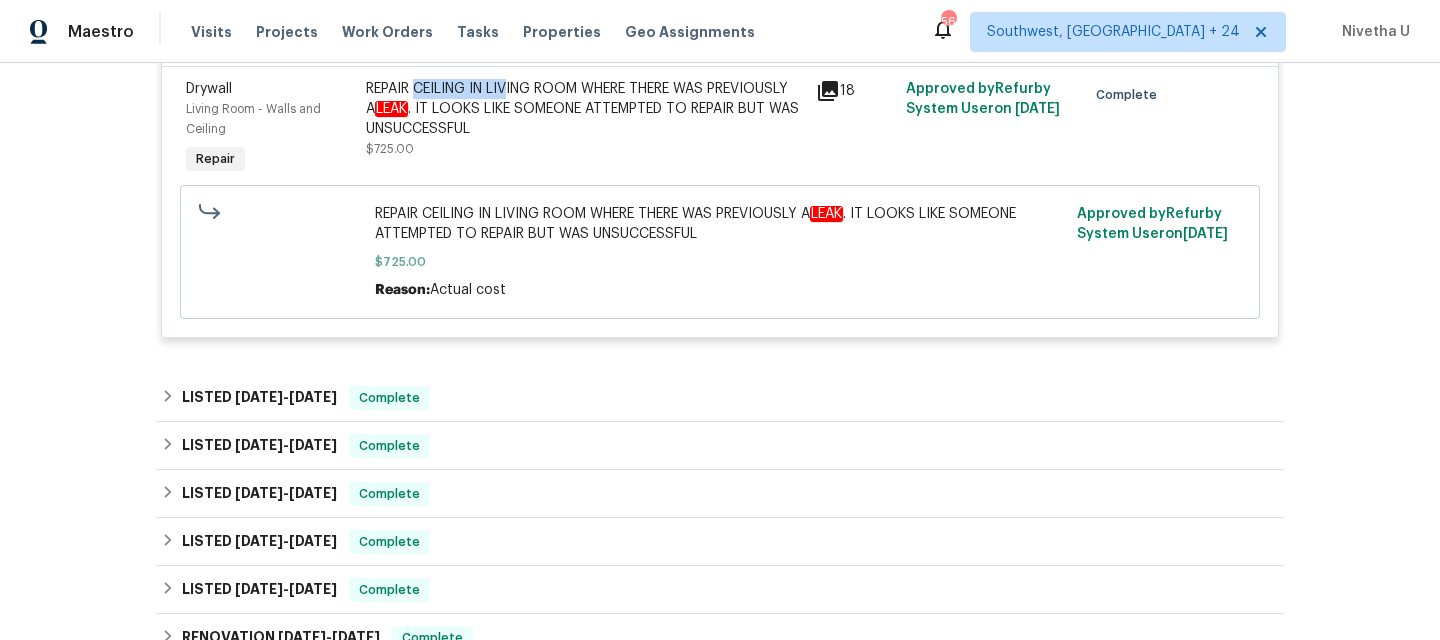 scroll, scrollTop: 980, scrollLeft: 0, axis: vertical 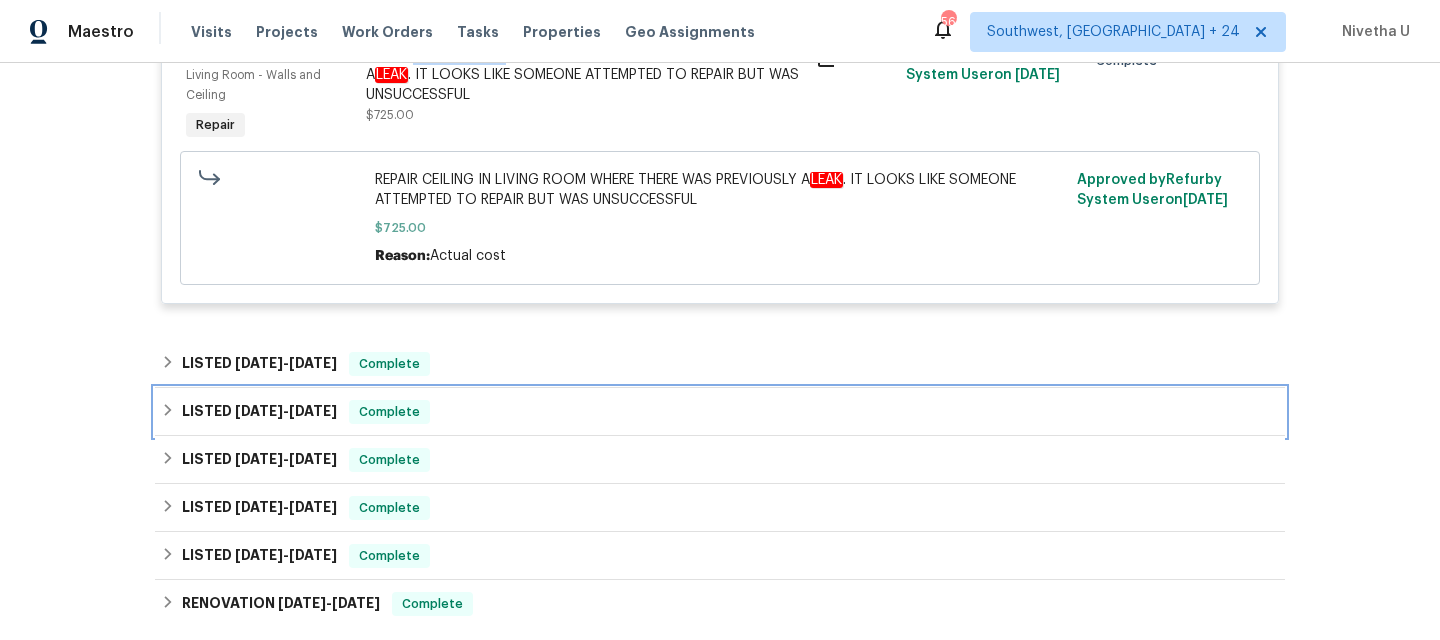 click on "Complete" at bounding box center [389, 412] 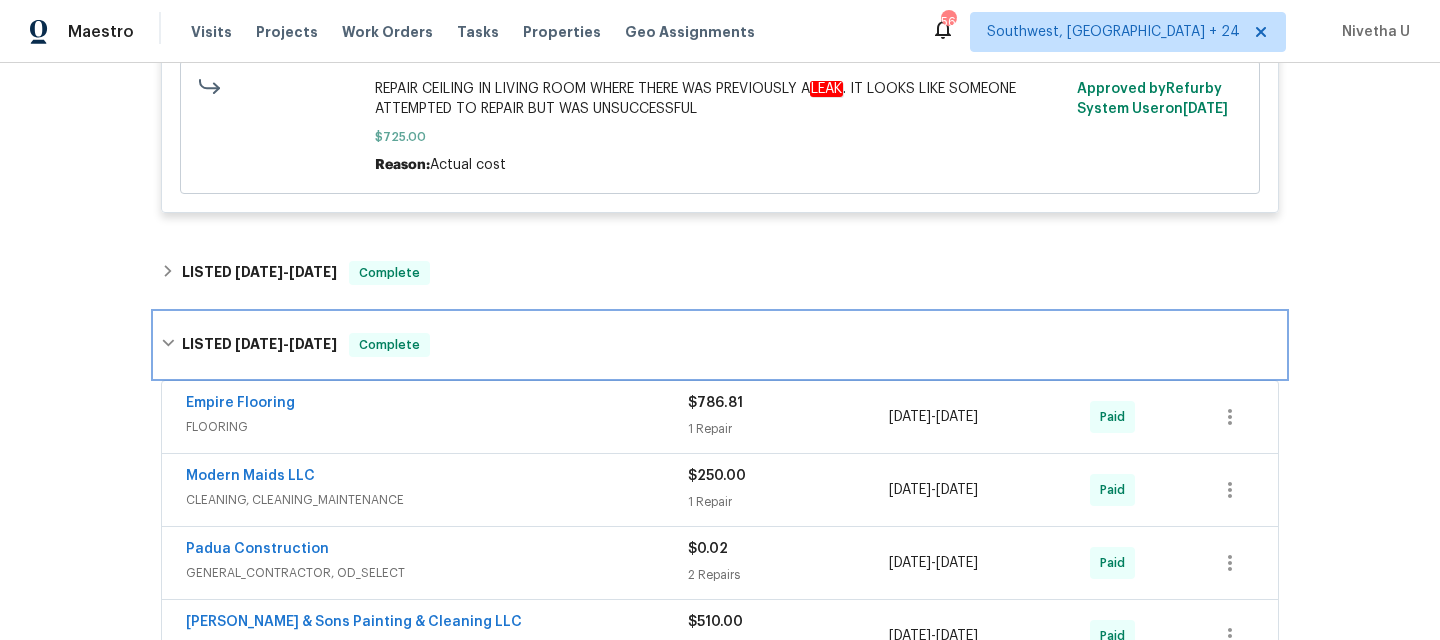 scroll, scrollTop: 1072, scrollLeft: 0, axis: vertical 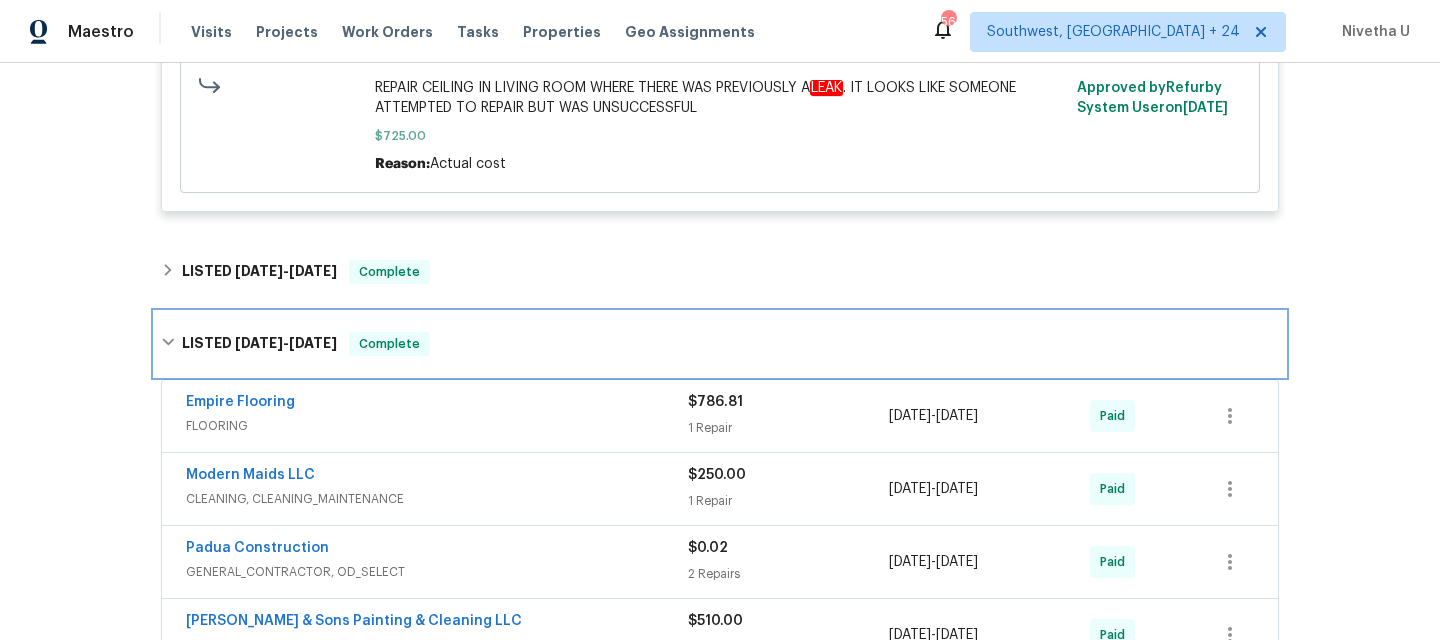 click on "Complete" at bounding box center (389, 344) 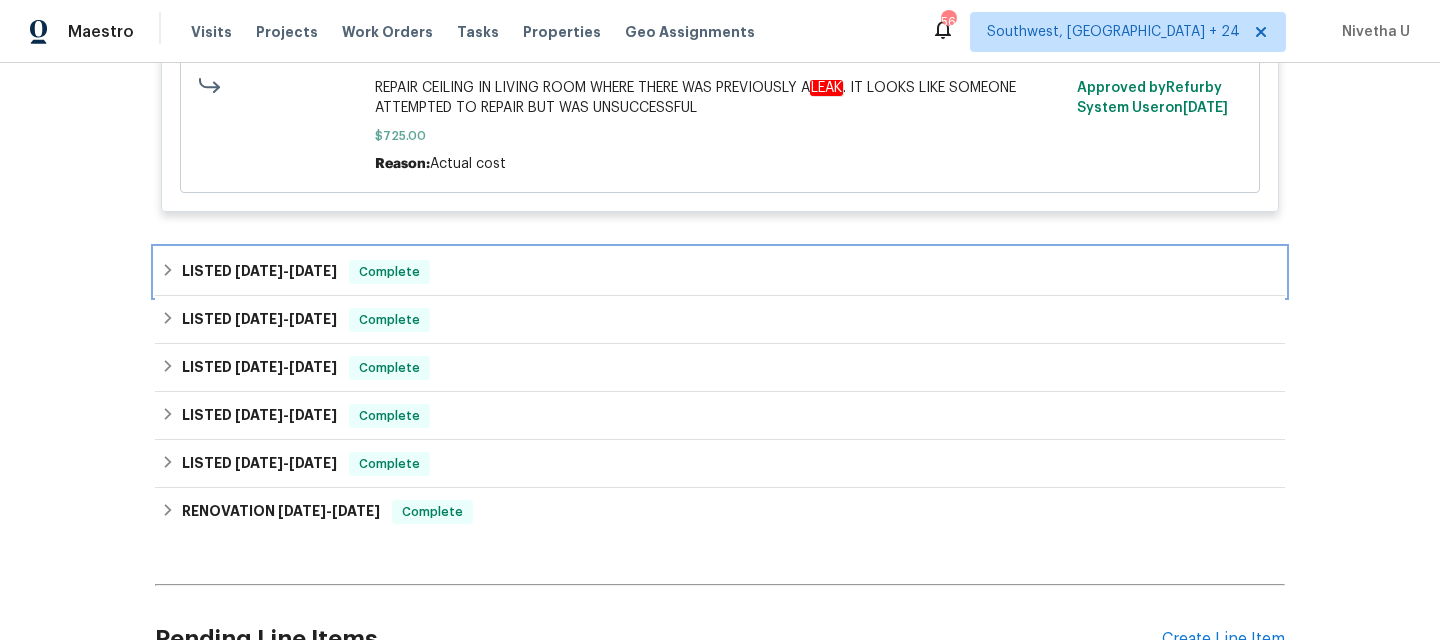 click on "Complete" at bounding box center [389, 272] 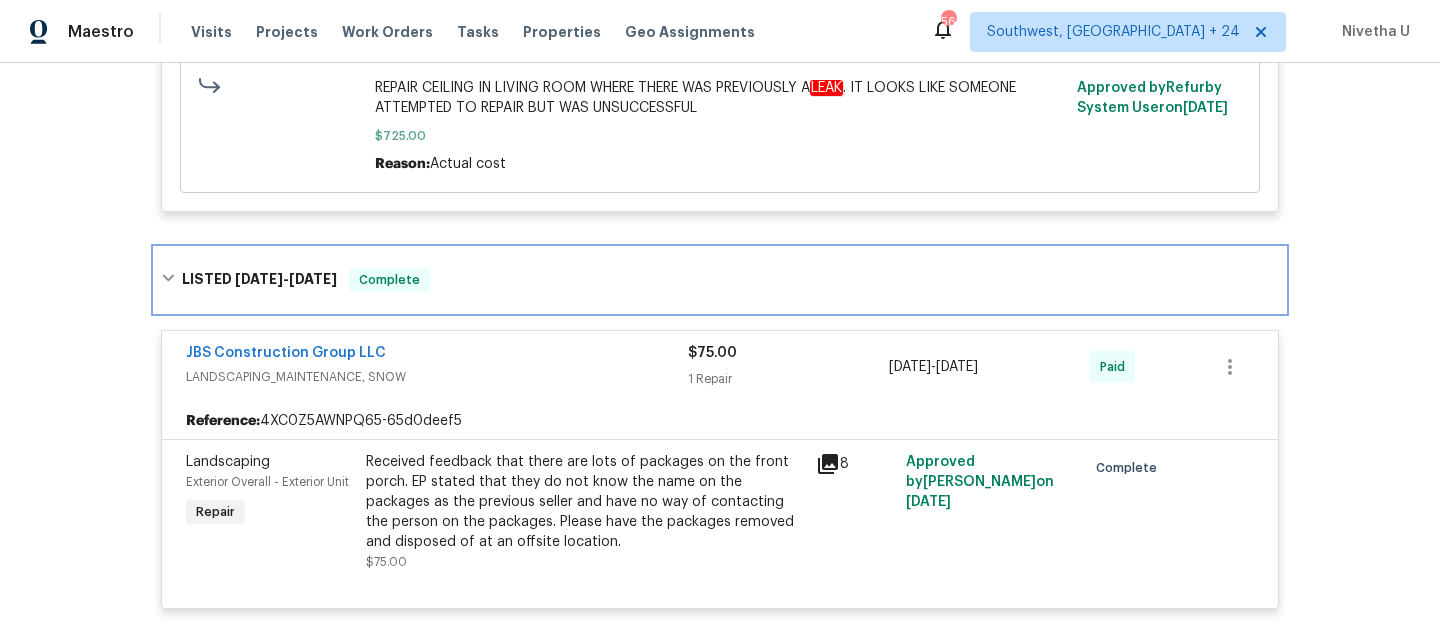 click on "Complete" at bounding box center [389, 280] 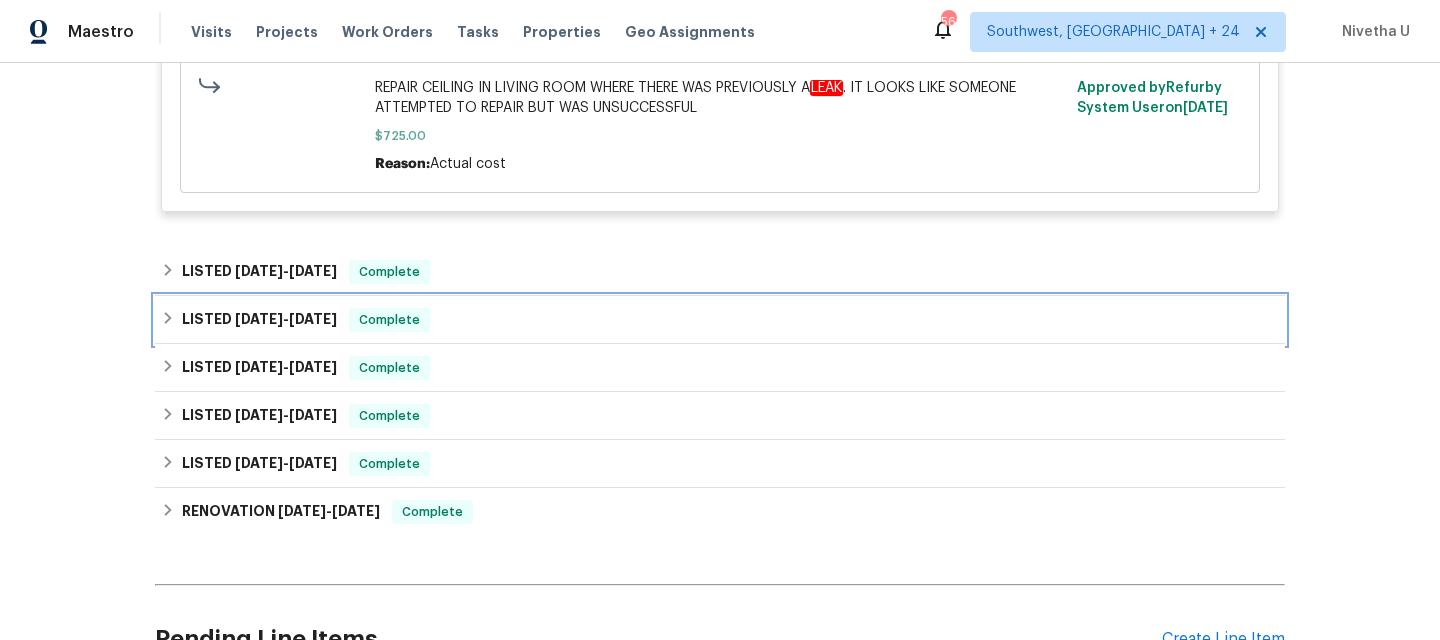 click on "Complete" at bounding box center [389, 320] 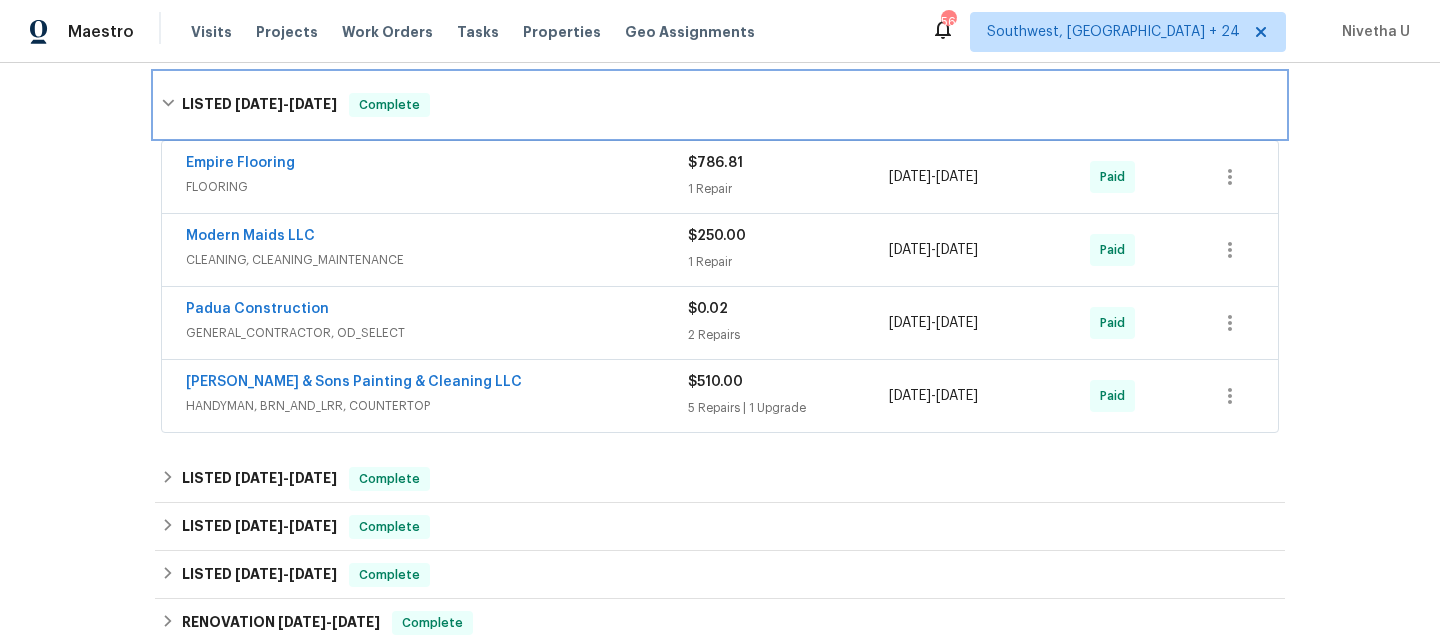 scroll, scrollTop: 1310, scrollLeft: 0, axis: vertical 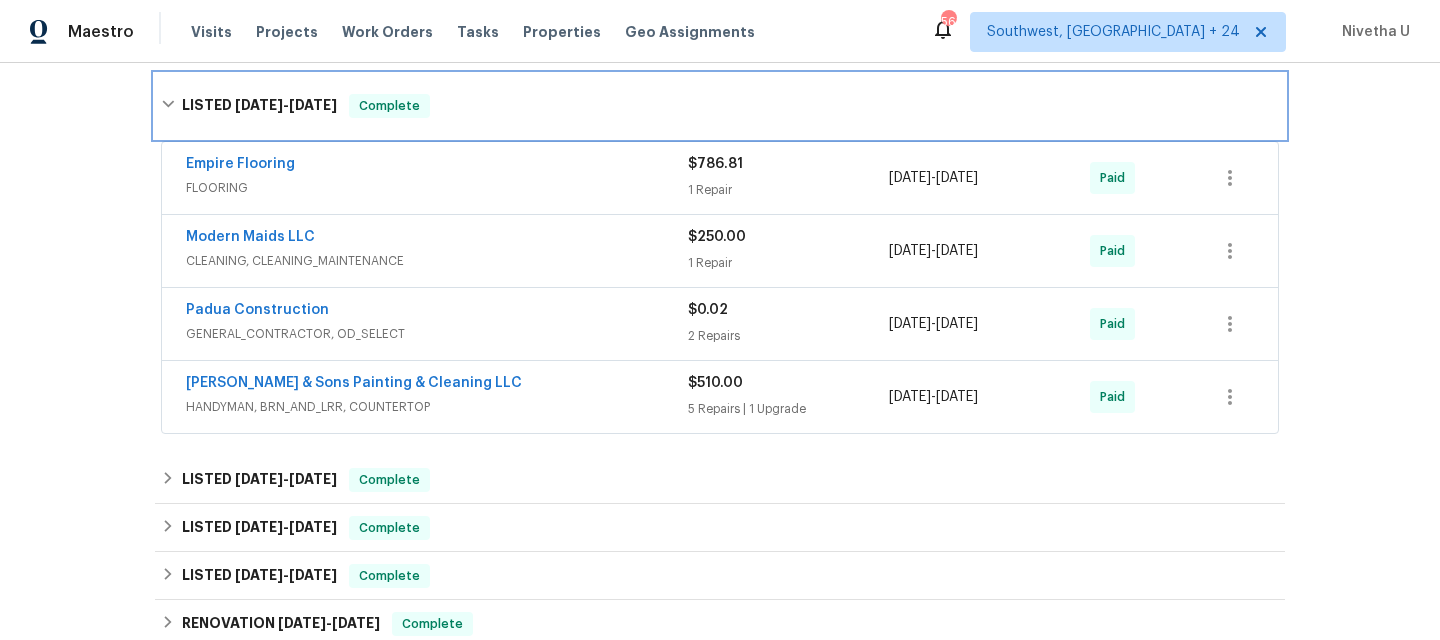 click on "LISTED   [DATE]  -  [DATE] Complete" at bounding box center [720, 106] 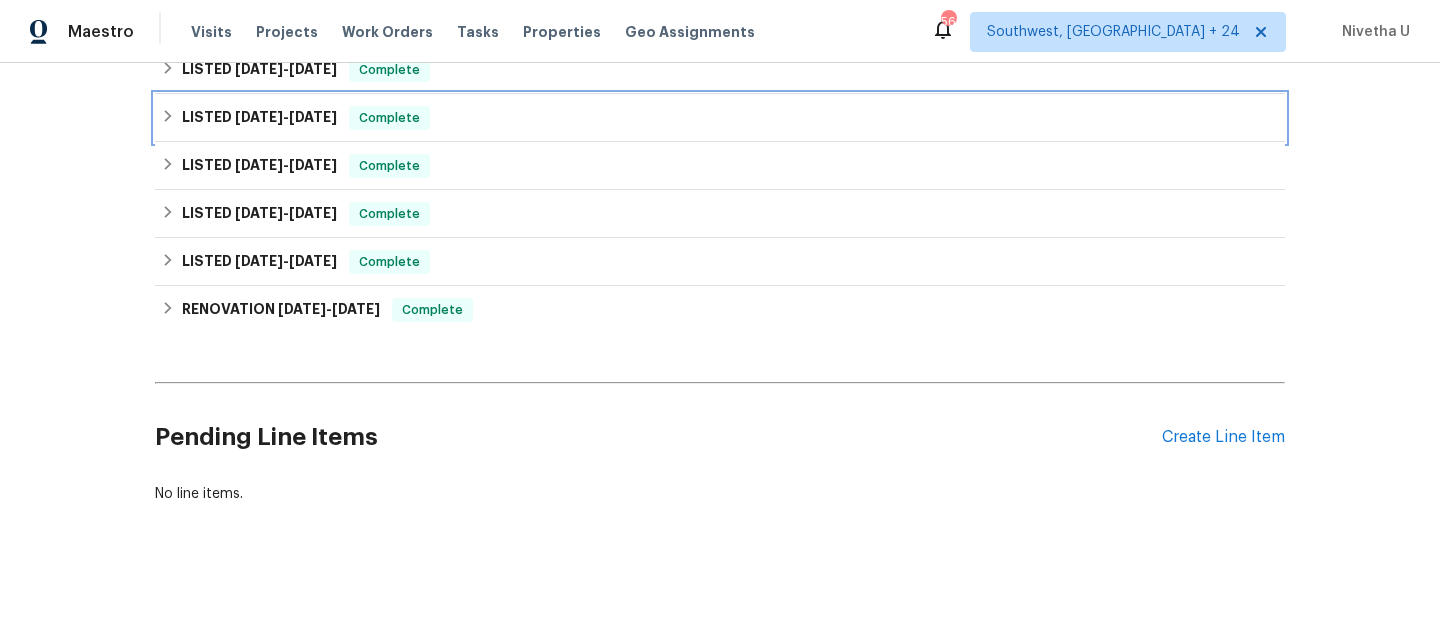 scroll, scrollTop: 1118, scrollLeft: 0, axis: vertical 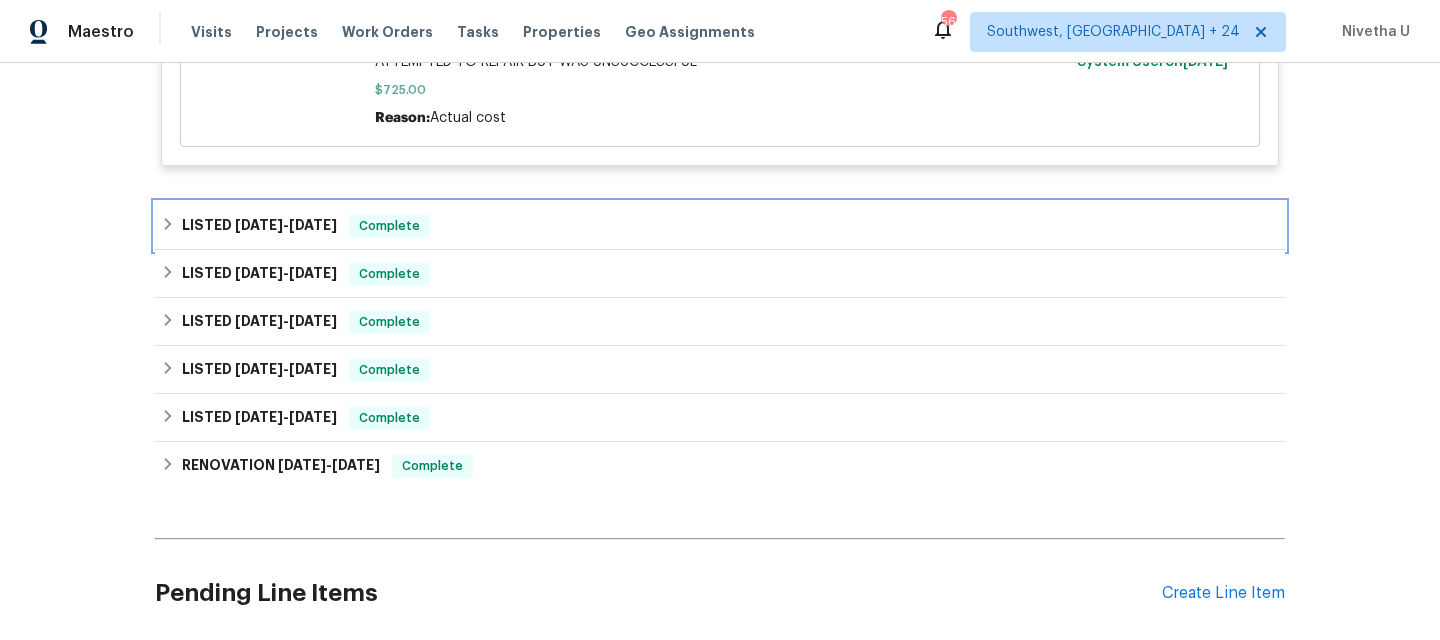 click on "LISTED   [DATE]  -  [DATE] Complete" at bounding box center [720, 226] 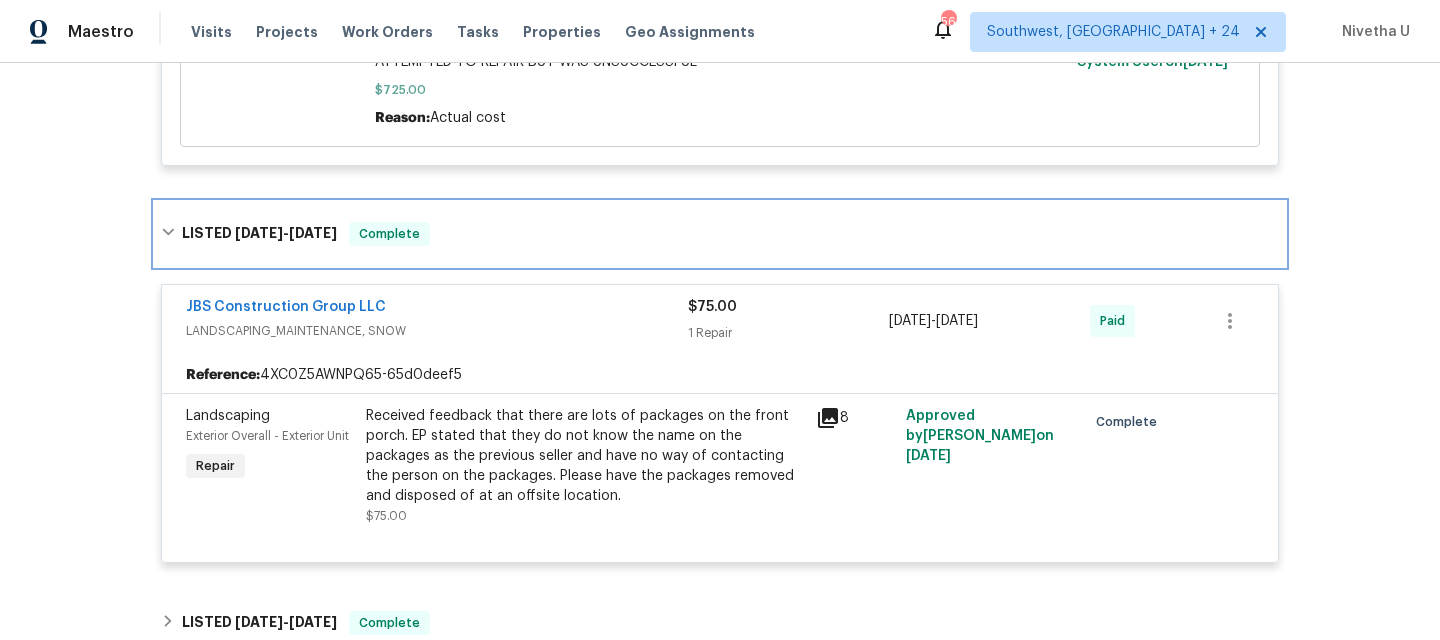 click on "LISTED   [DATE]  -  [DATE] Complete" at bounding box center [720, 234] 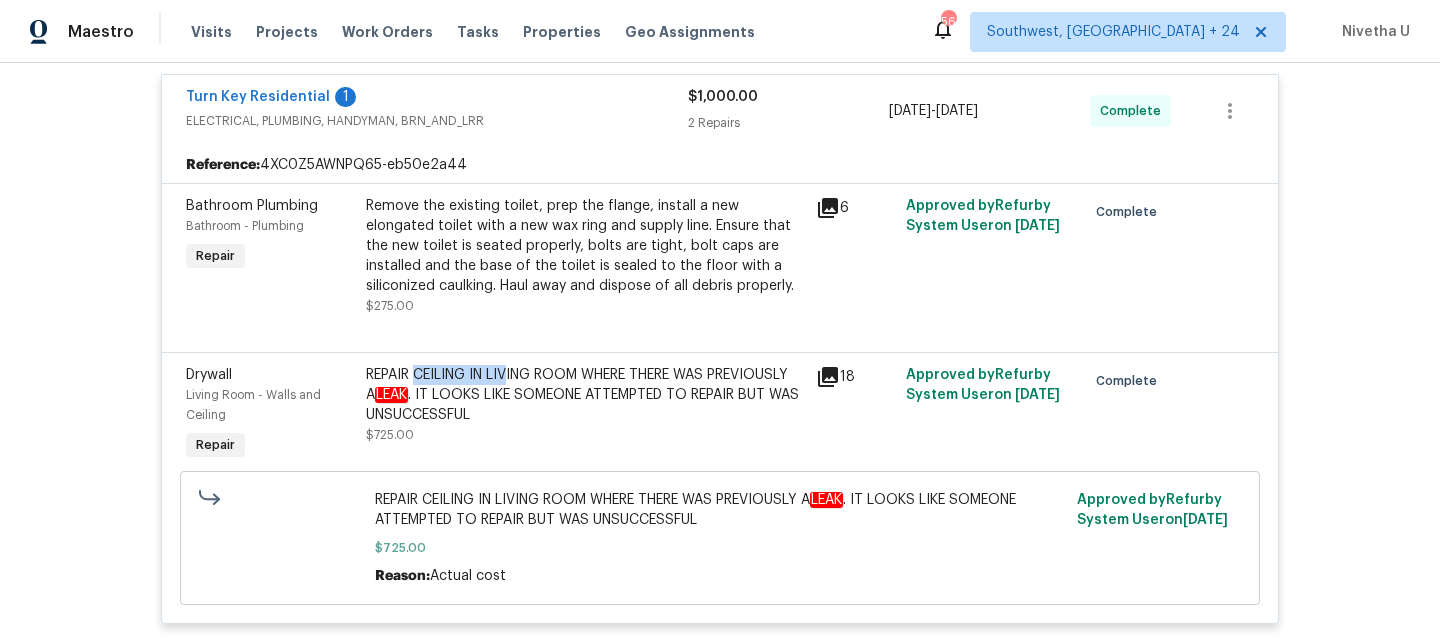 scroll, scrollTop: 688, scrollLeft: 0, axis: vertical 